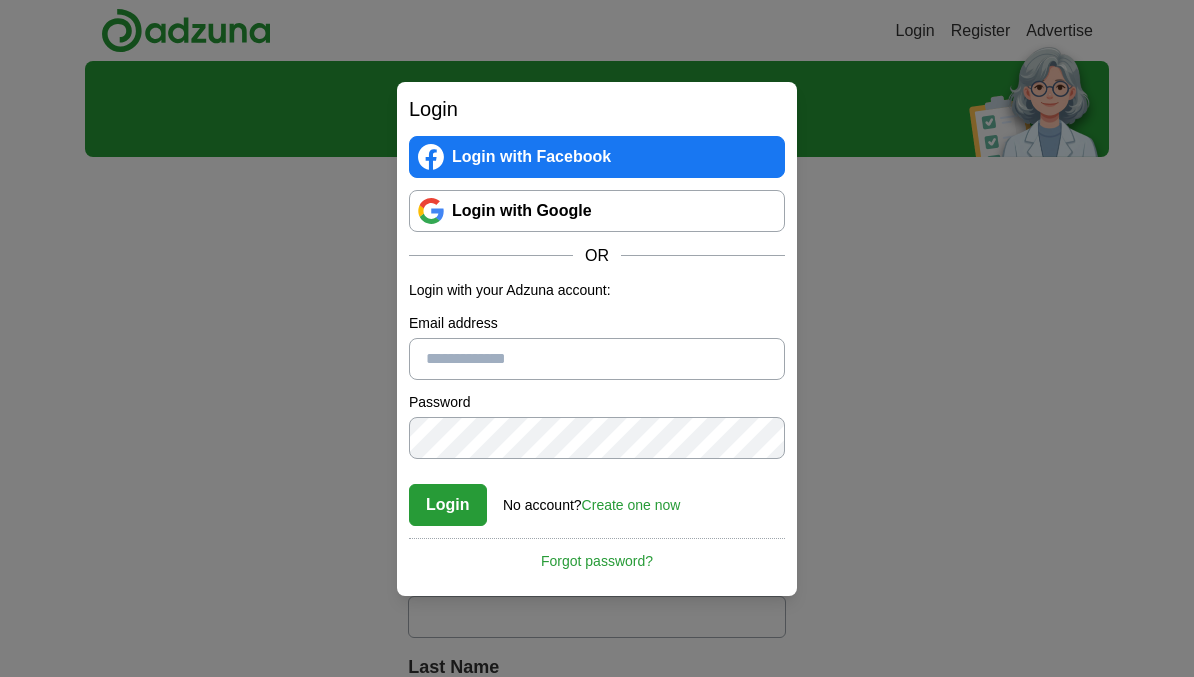 scroll, scrollTop: 0, scrollLeft: 0, axis: both 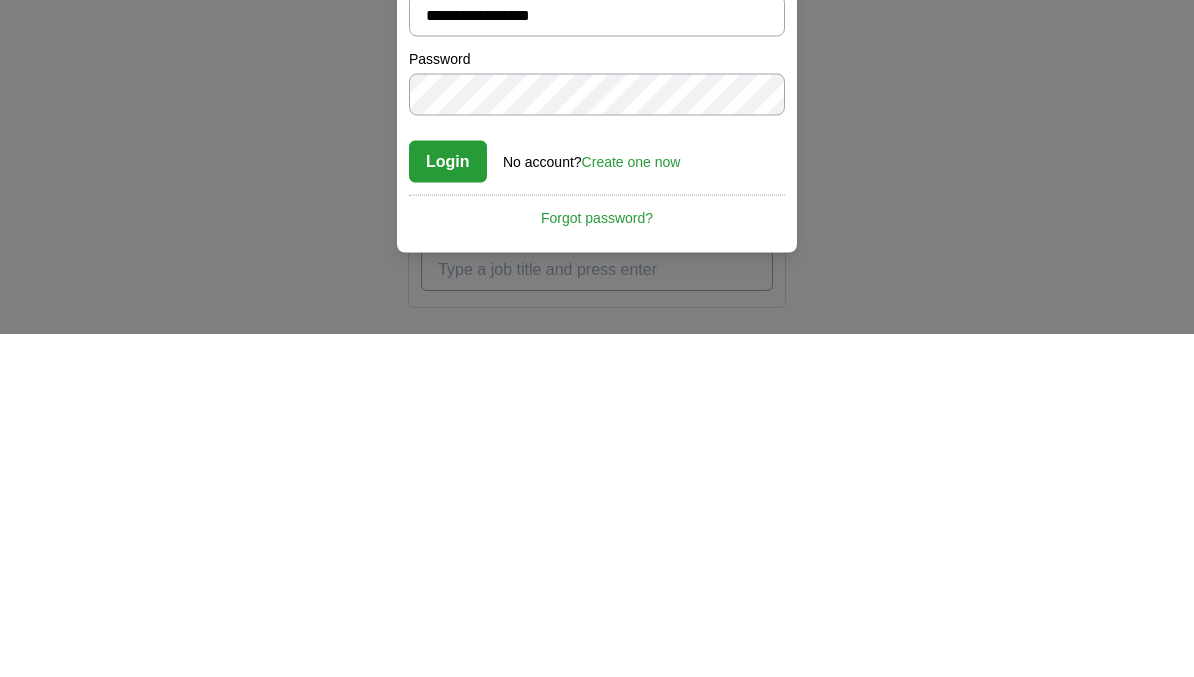 click on "Login" at bounding box center [448, 505] 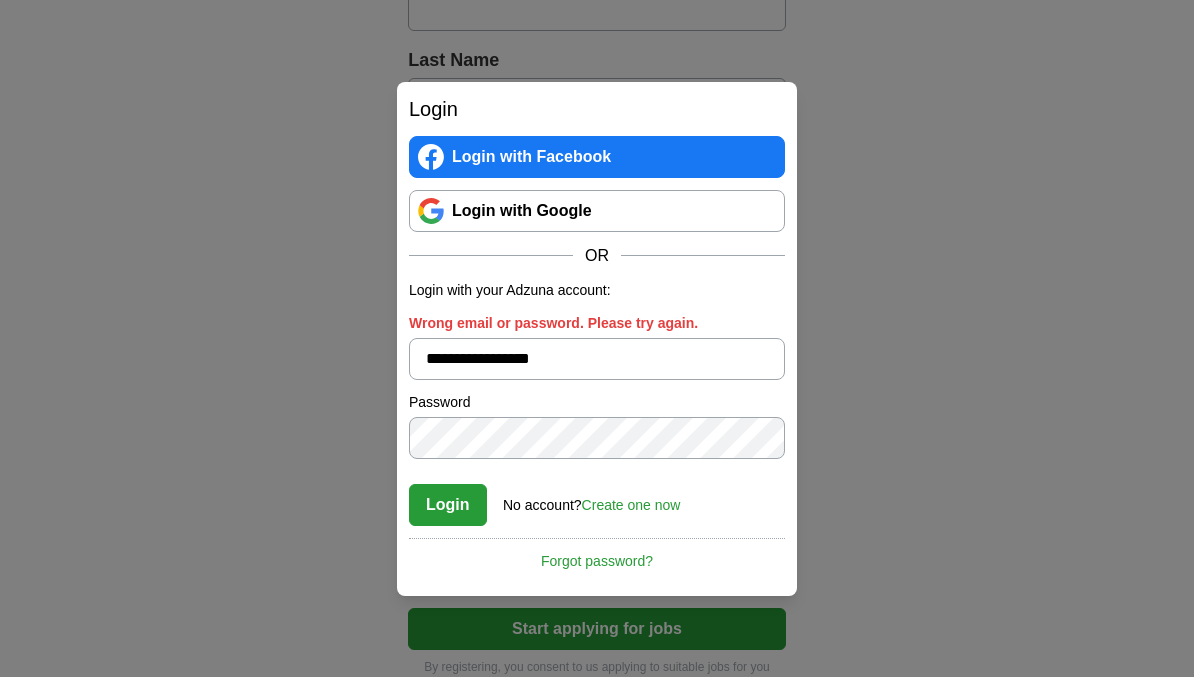 click on "**********" at bounding box center (597, 359) 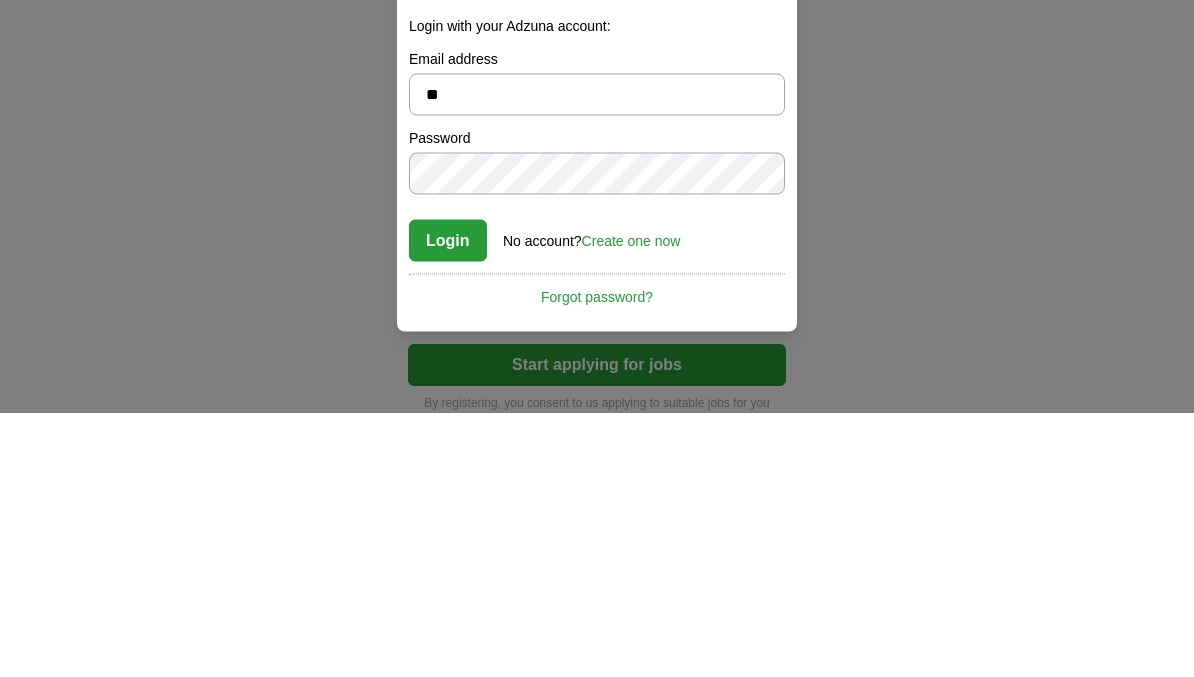 type on "*" 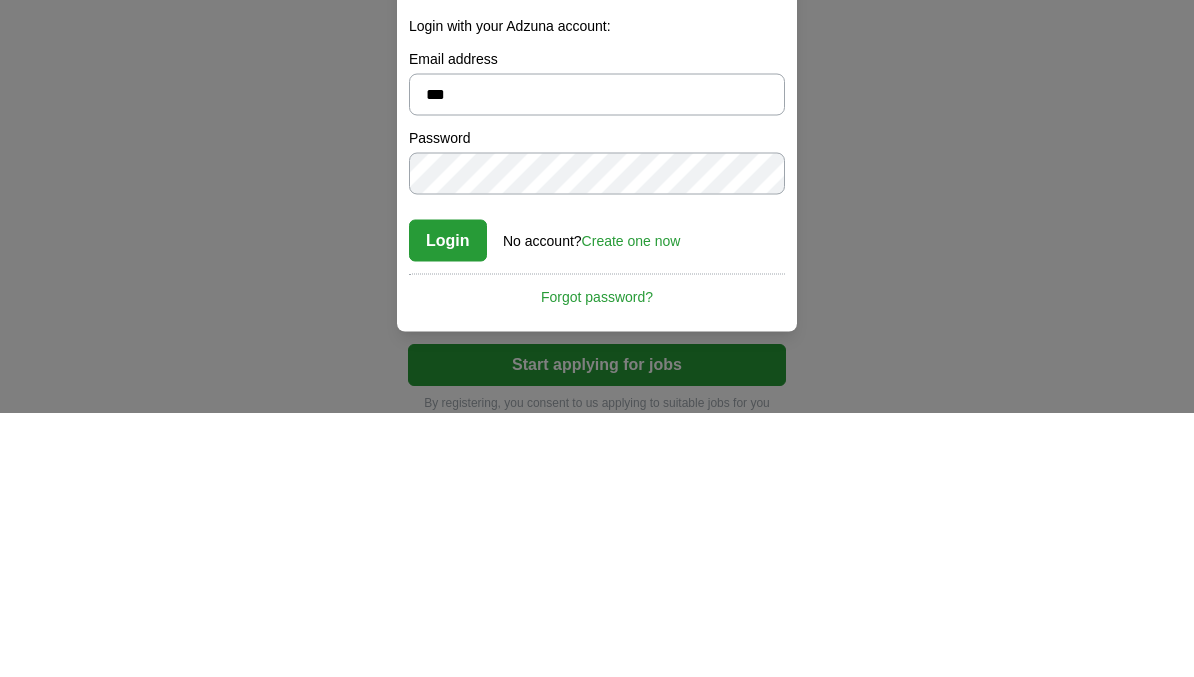 type on "**********" 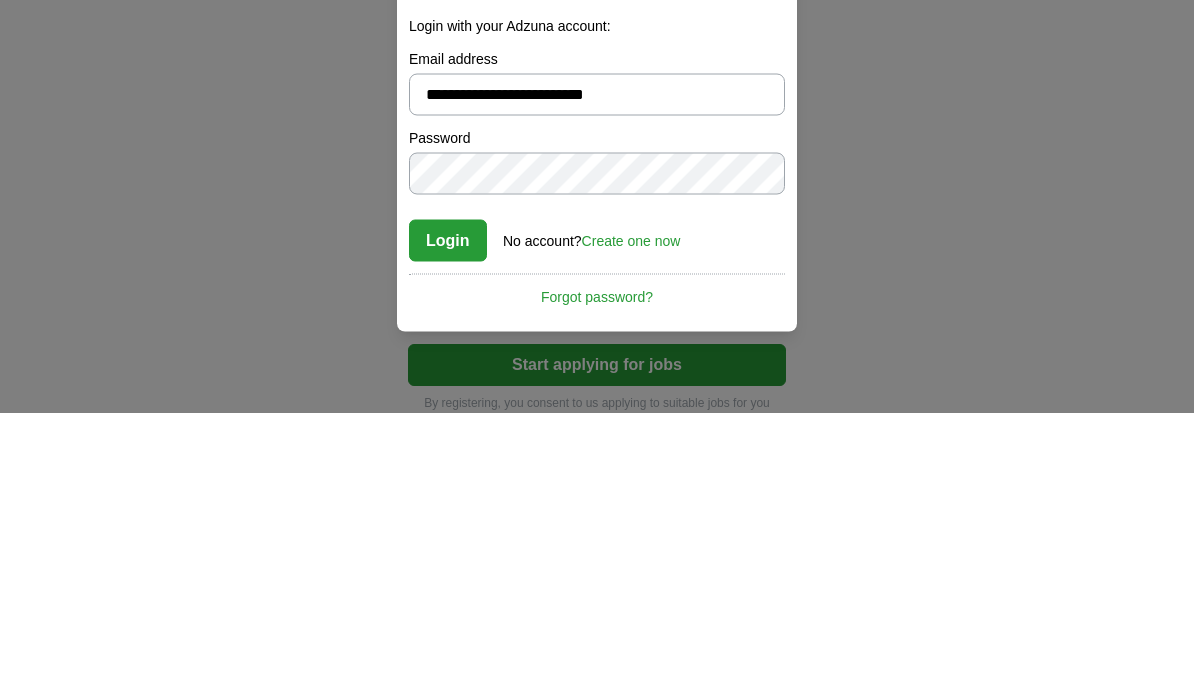 scroll, scrollTop: 857, scrollLeft: 0, axis: vertical 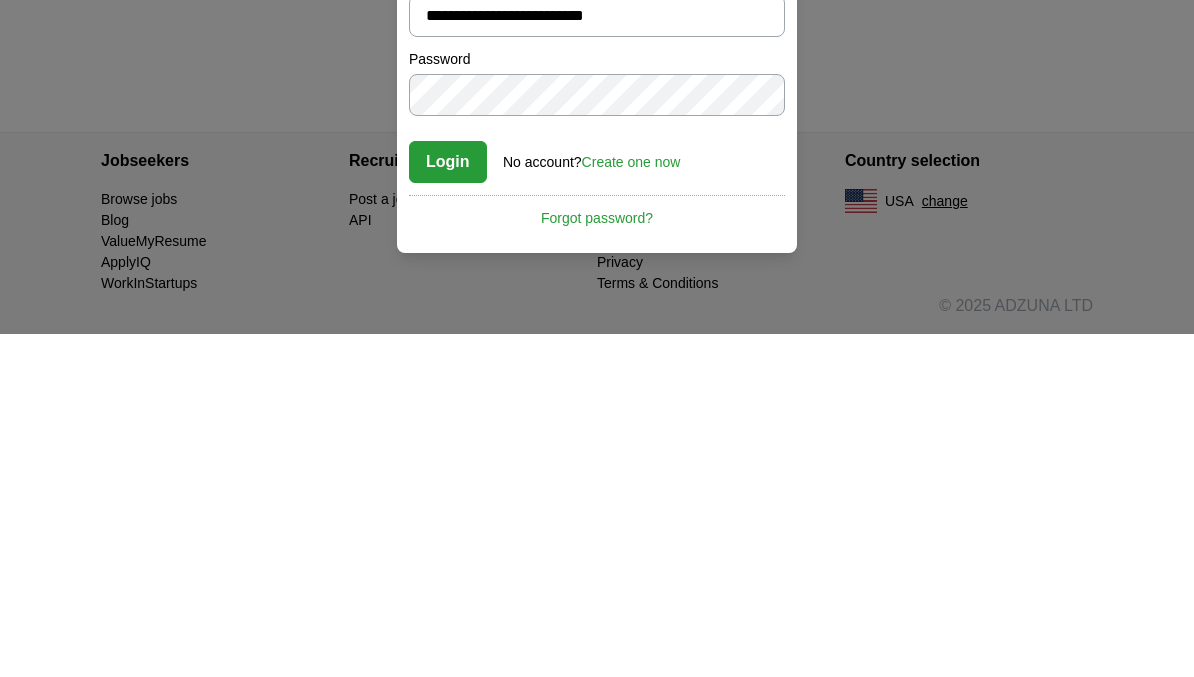 click on "Login" at bounding box center (448, 505) 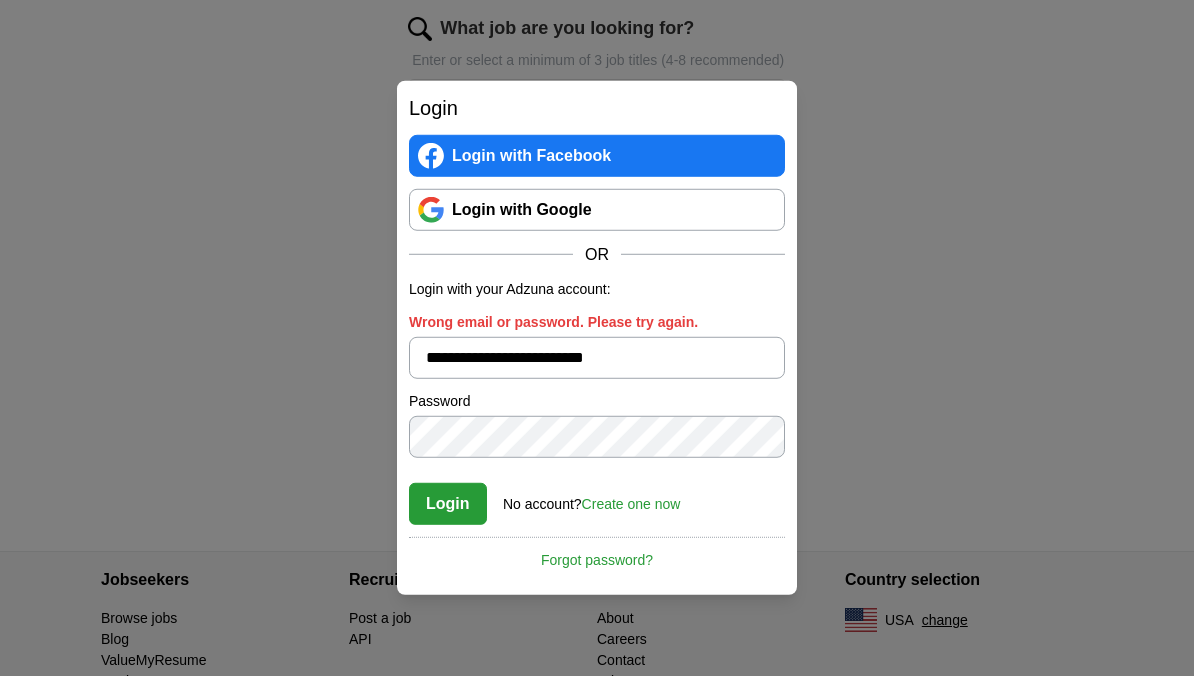 scroll, scrollTop: 759, scrollLeft: 0, axis: vertical 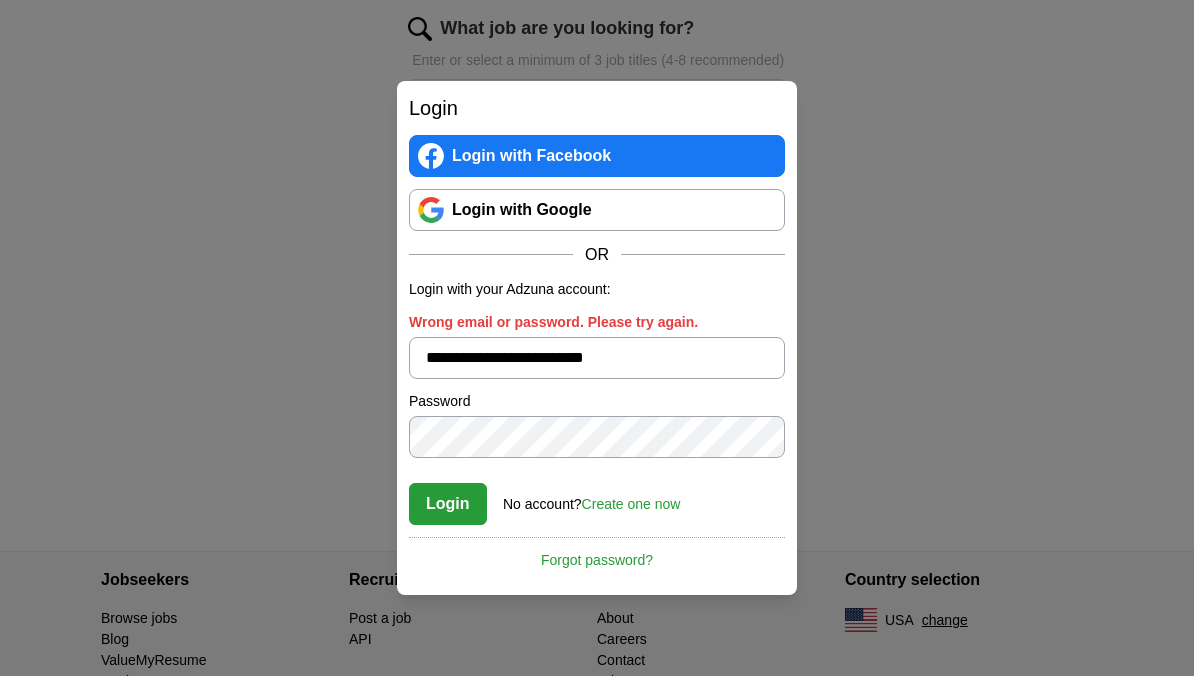 click on "No account?   Create one now" at bounding box center (591, 499) 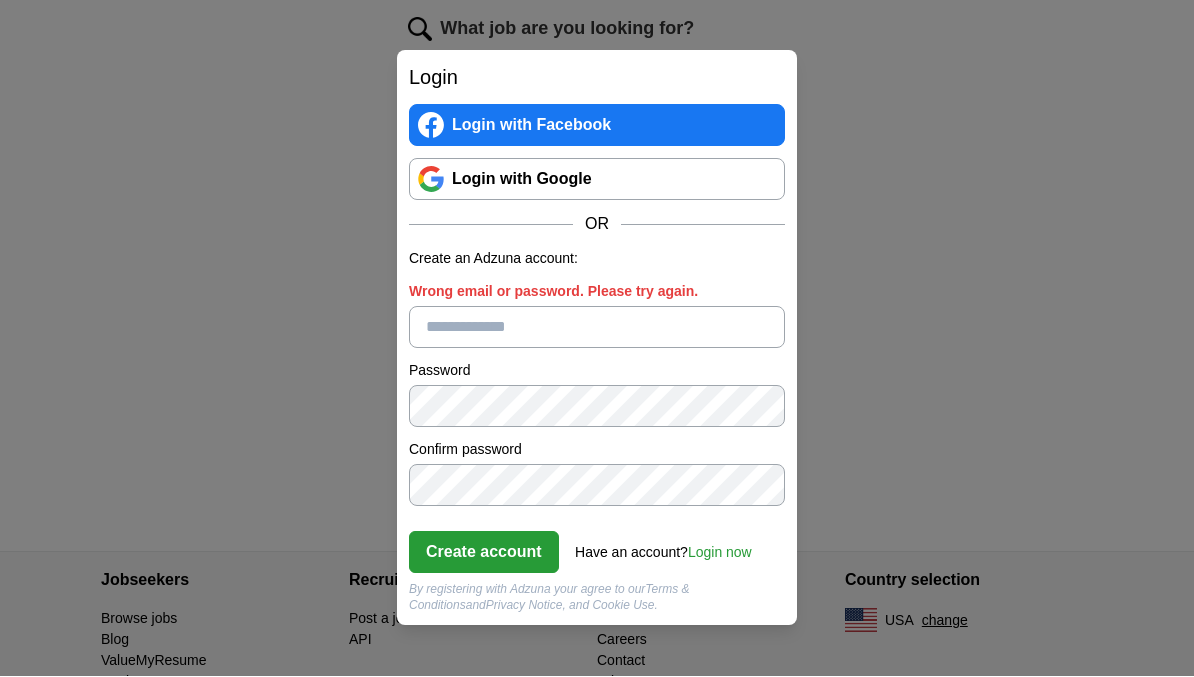 click on "Wrong email or password. Please try again." at bounding box center (597, 328) 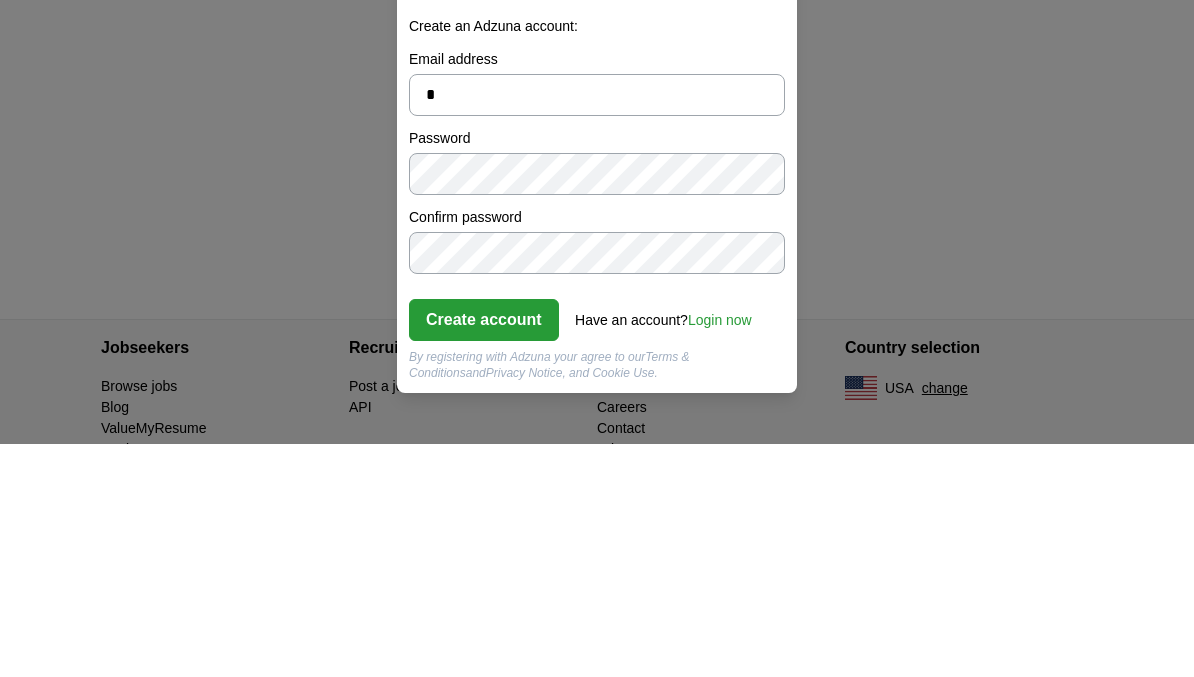 type on "**********" 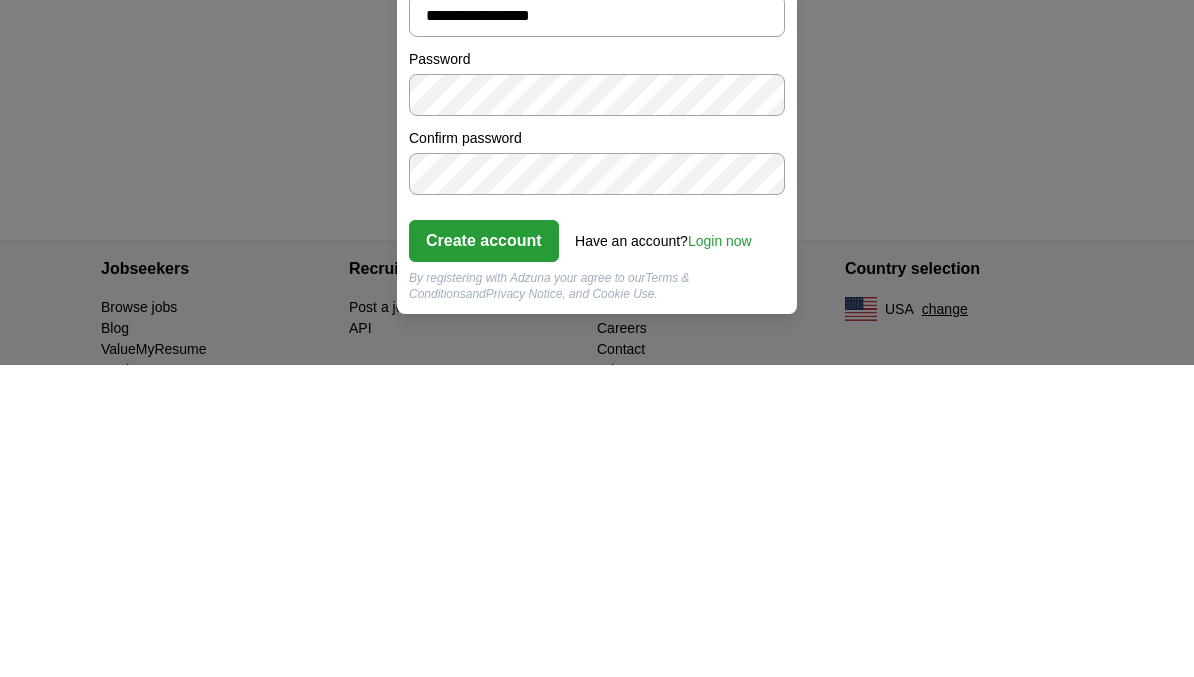 click on "Create account" at bounding box center [484, 553] 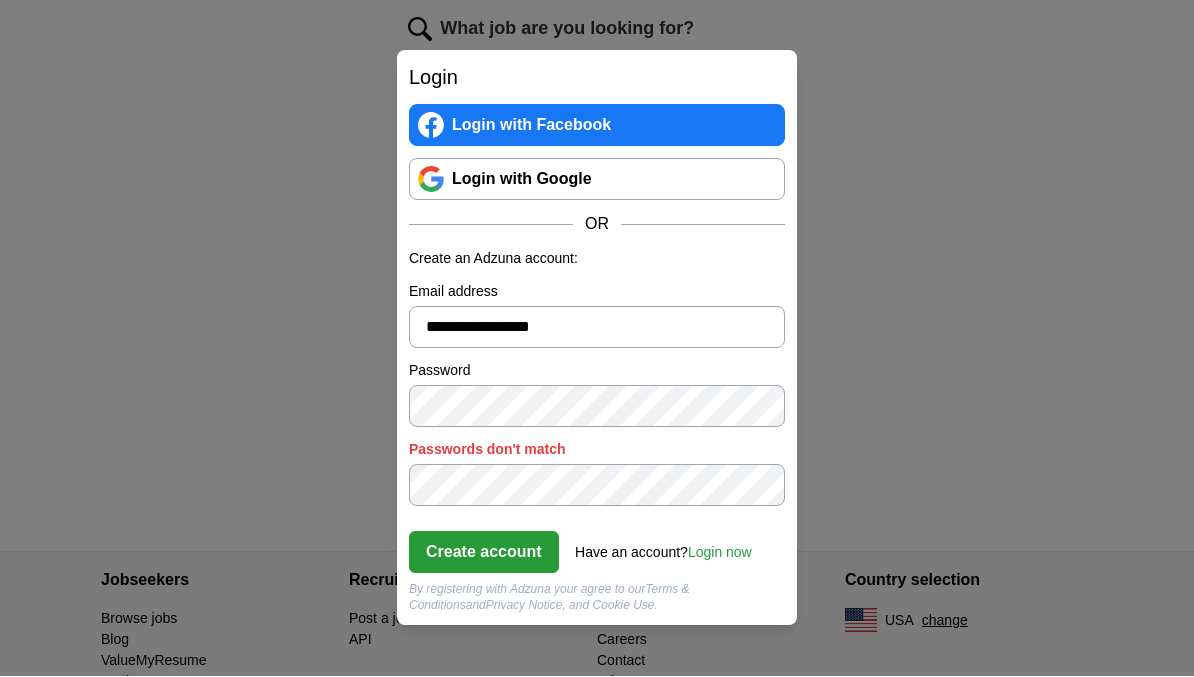 scroll, scrollTop: 760, scrollLeft: 0, axis: vertical 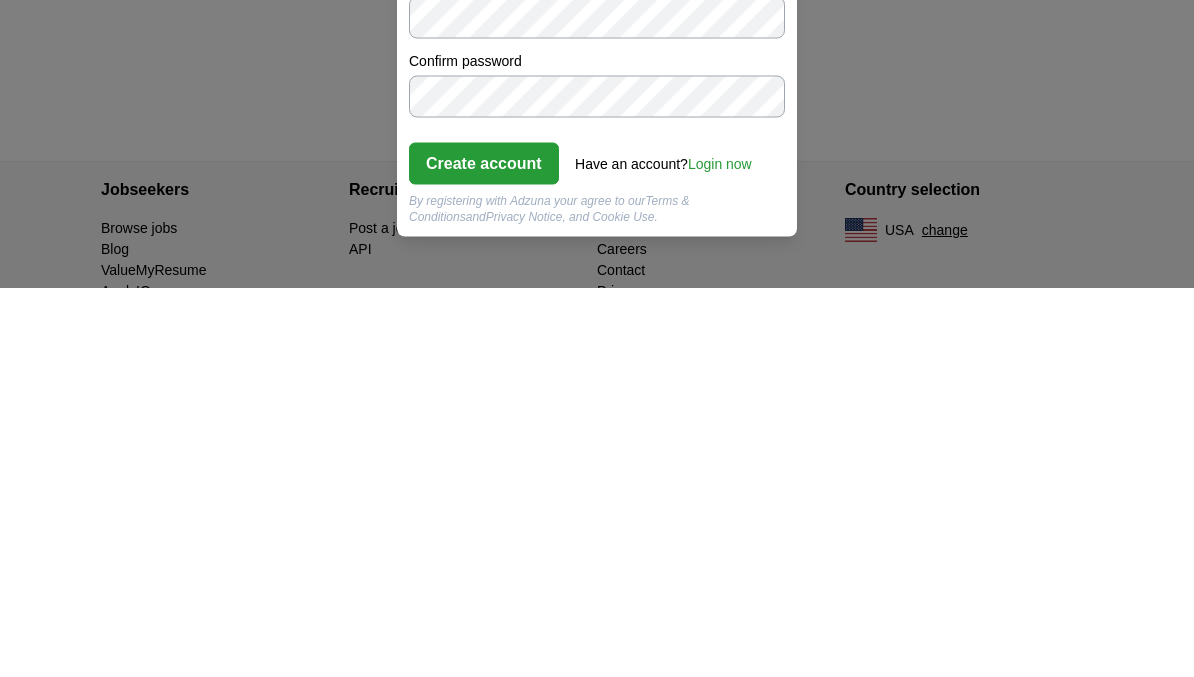 click on "Create account" at bounding box center (484, 553) 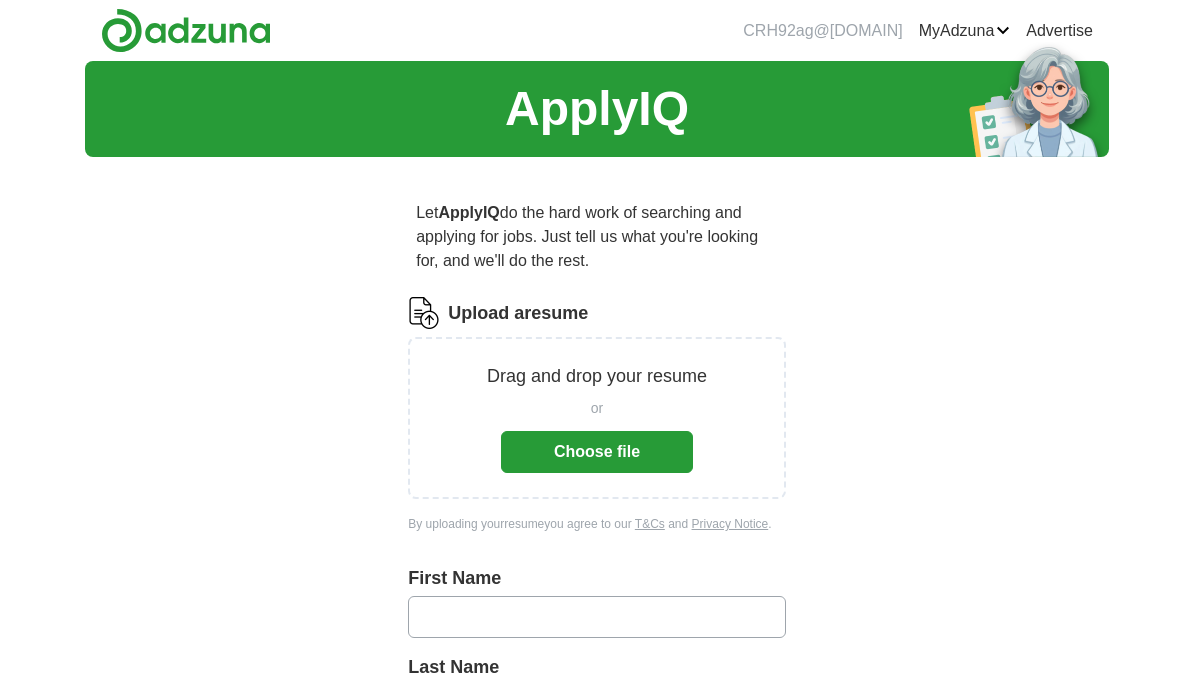 scroll, scrollTop: 0, scrollLeft: 0, axis: both 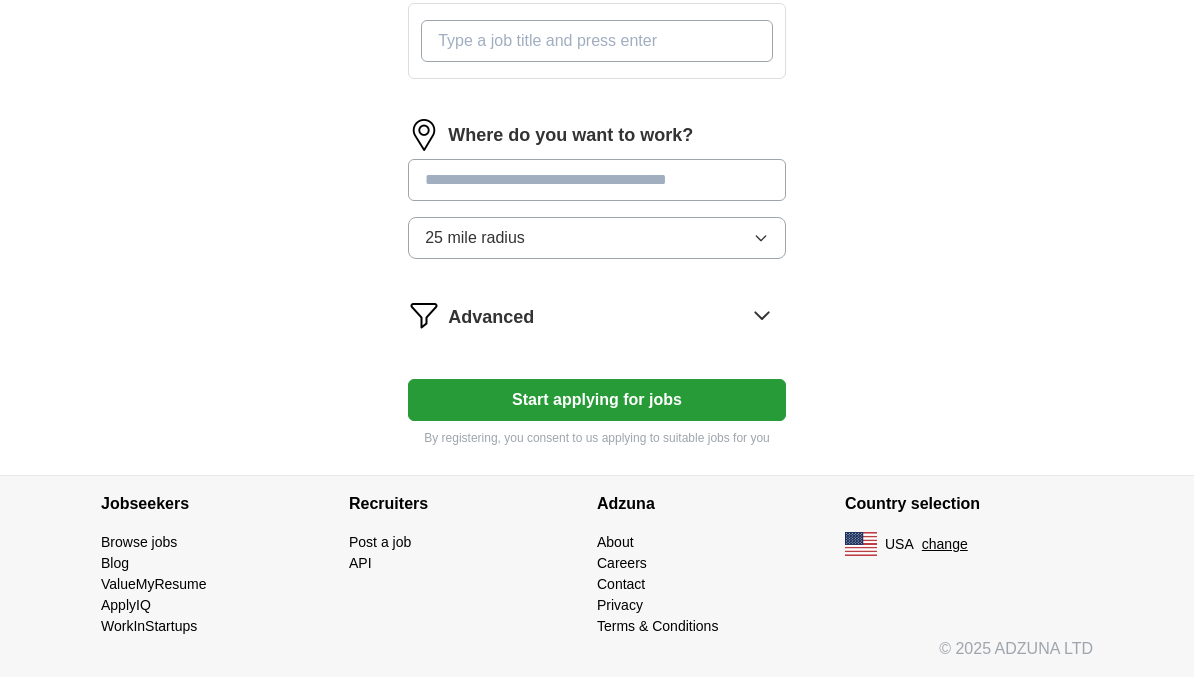 click at bounding box center [597, 180] 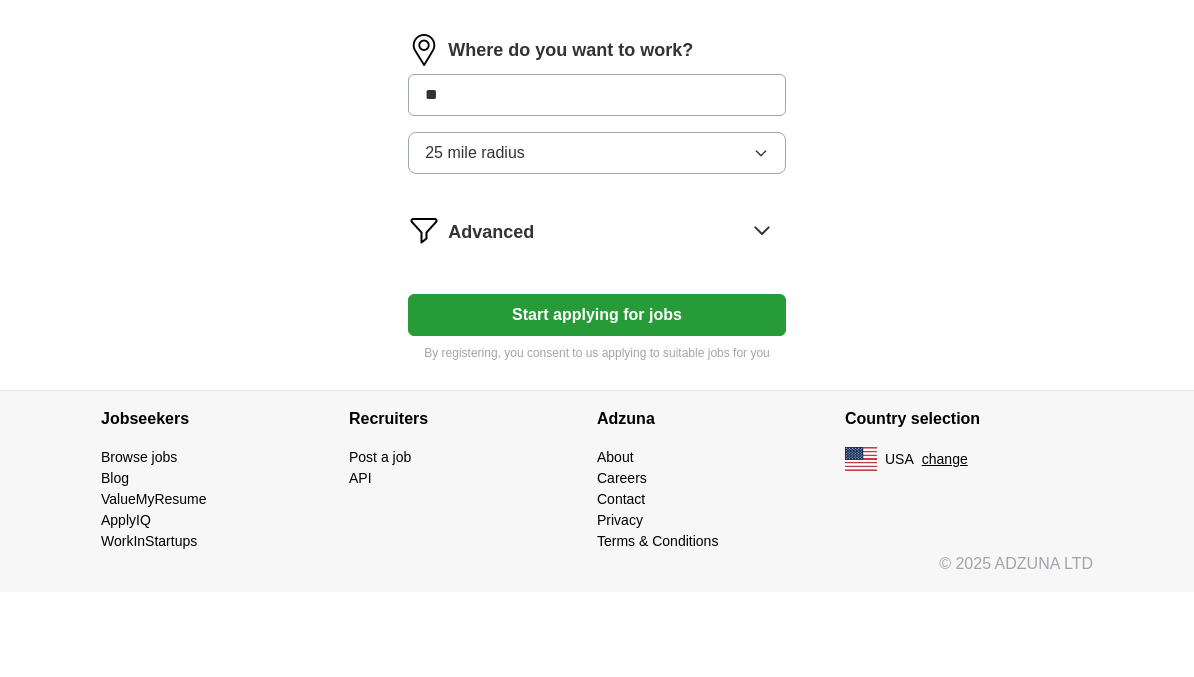 type on "***" 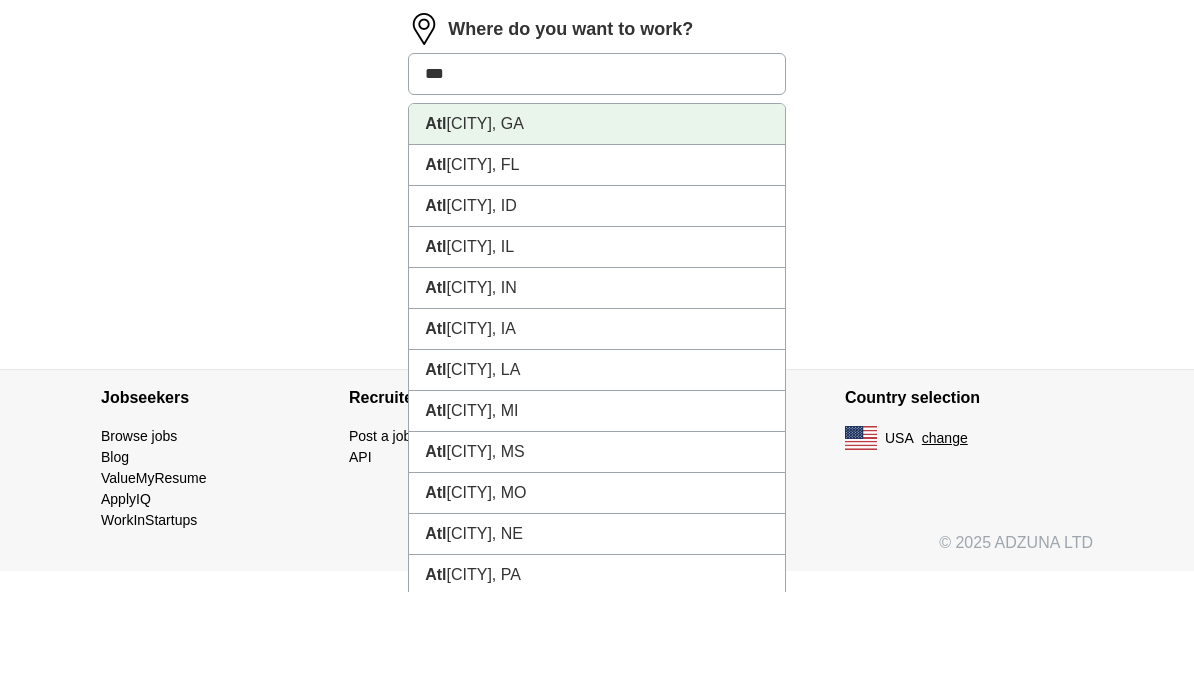 click on "[CITY], GA" at bounding box center (597, 209) 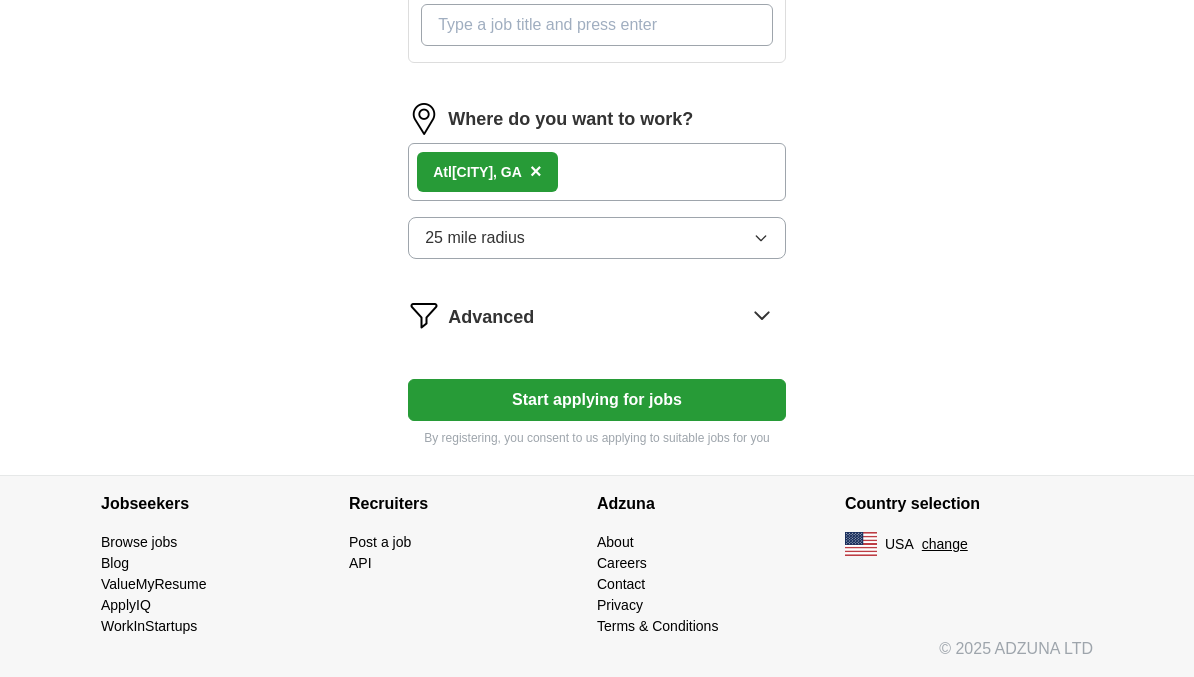 click on "25 mile radius" at bounding box center (475, 238) 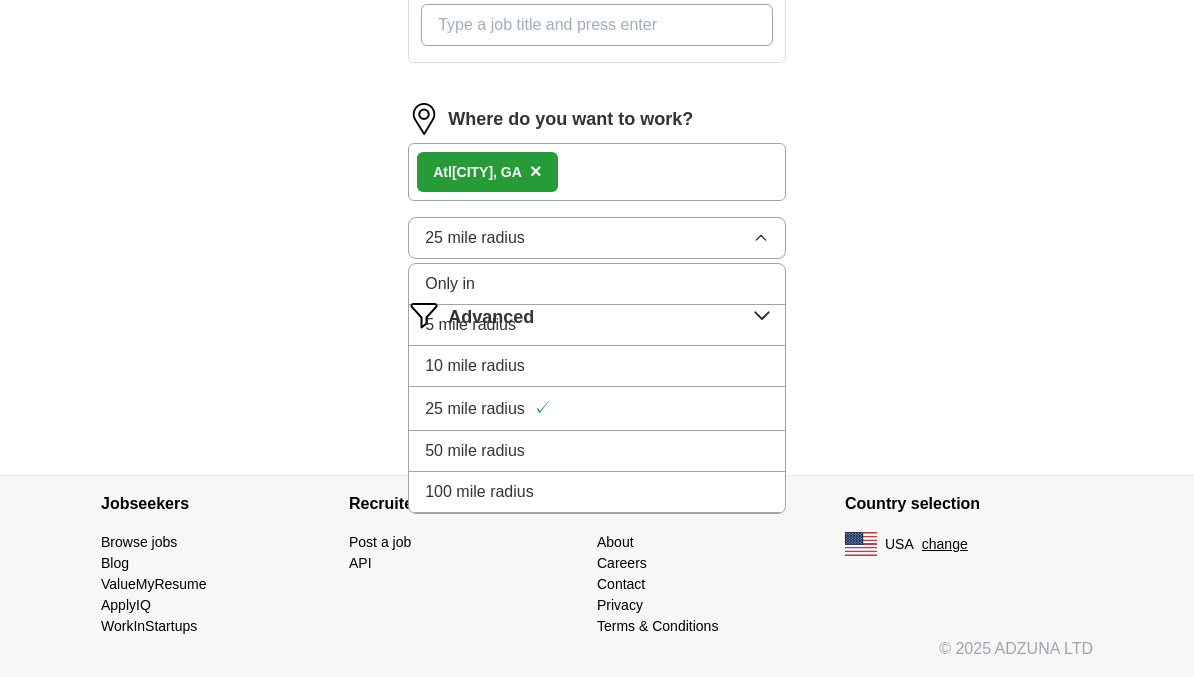 click on "50 mile radius" at bounding box center [597, 451] 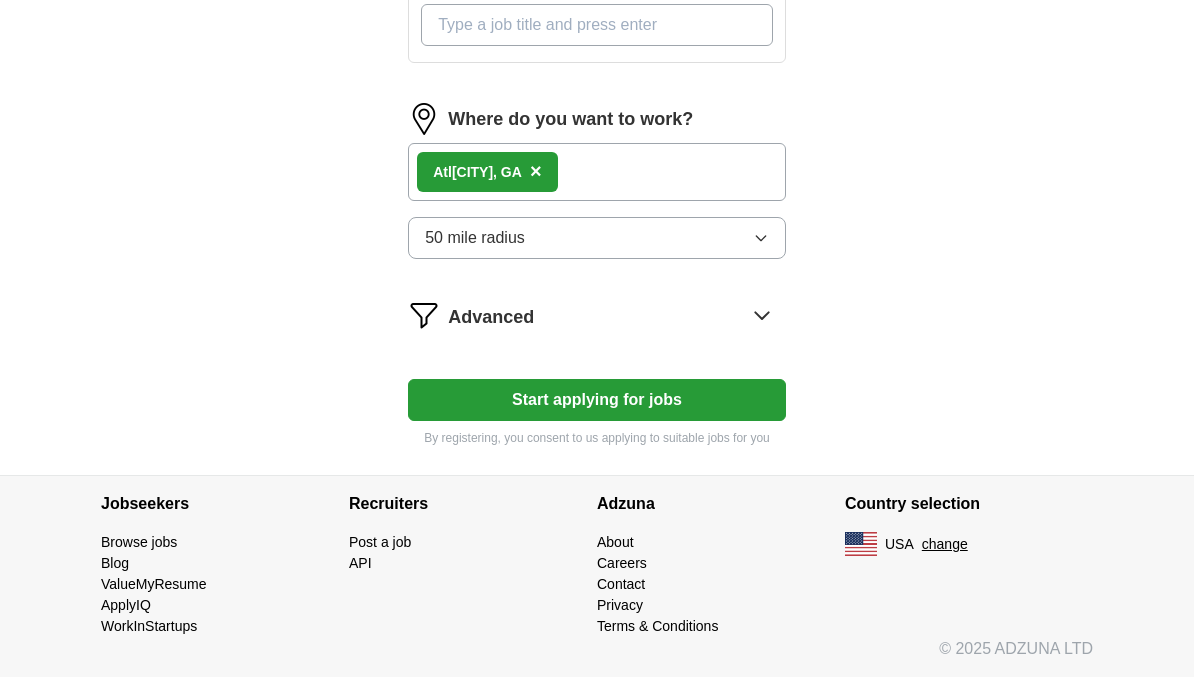 scroll, scrollTop: 775, scrollLeft: 0, axis: vertical 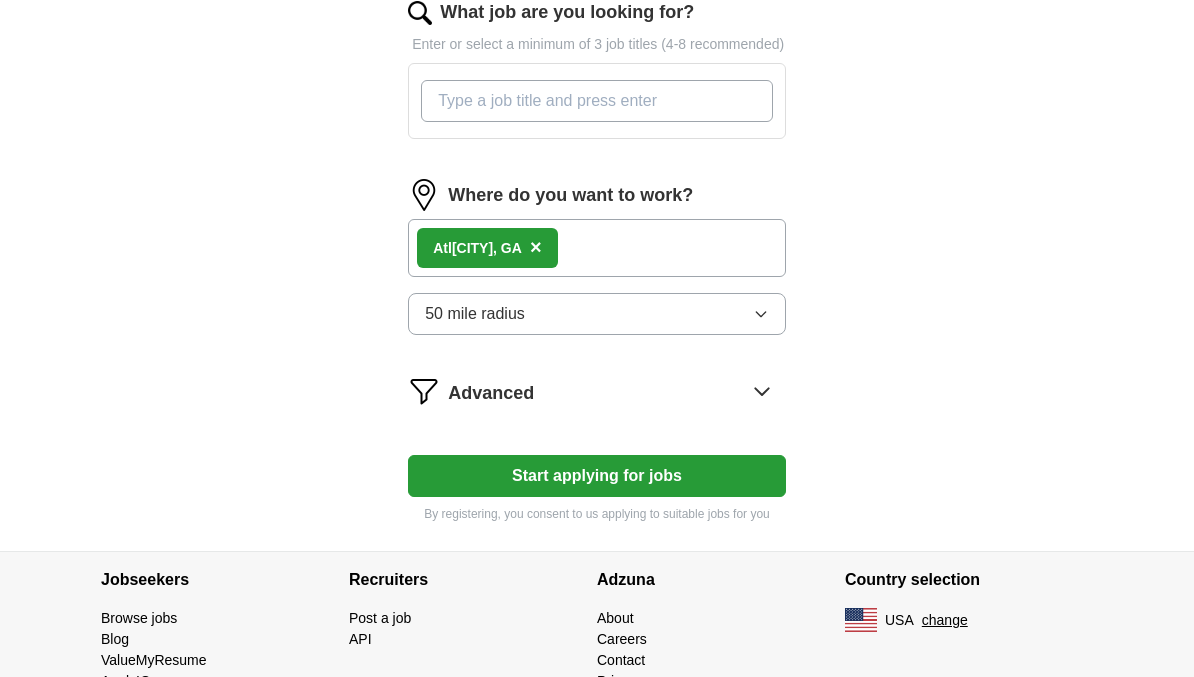 click on "Start applying for jobs" at bounding box center [597, 477] 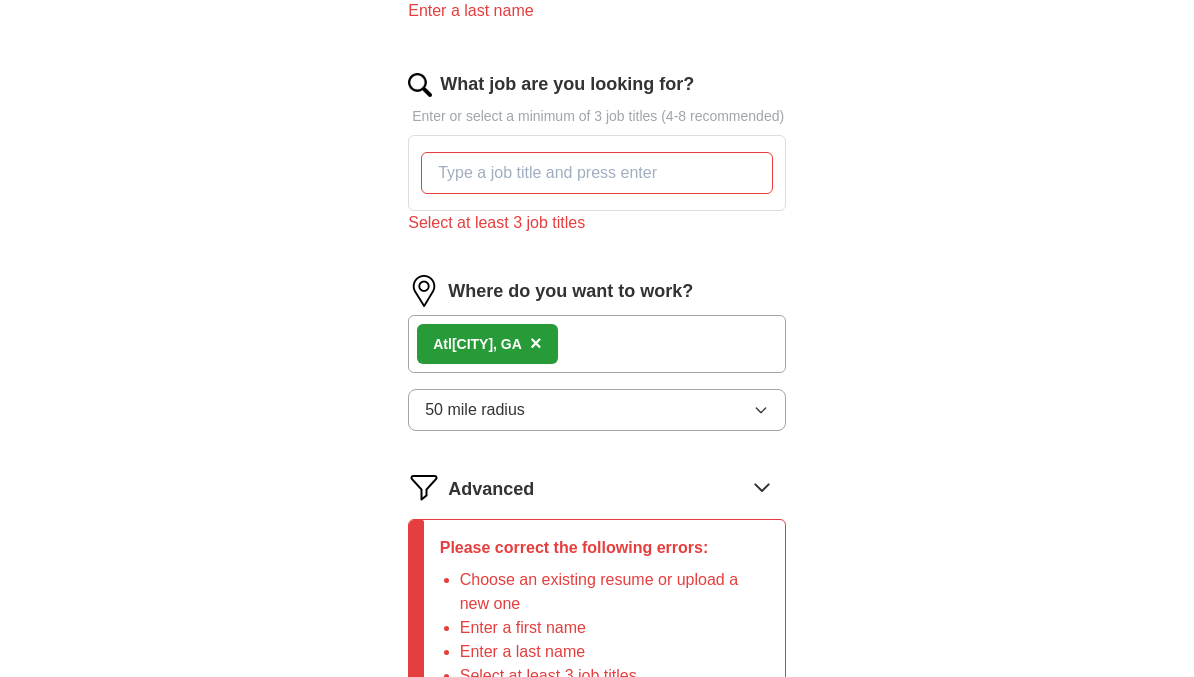 click on "What job are you looking for?" at bounding box center (597, 173) 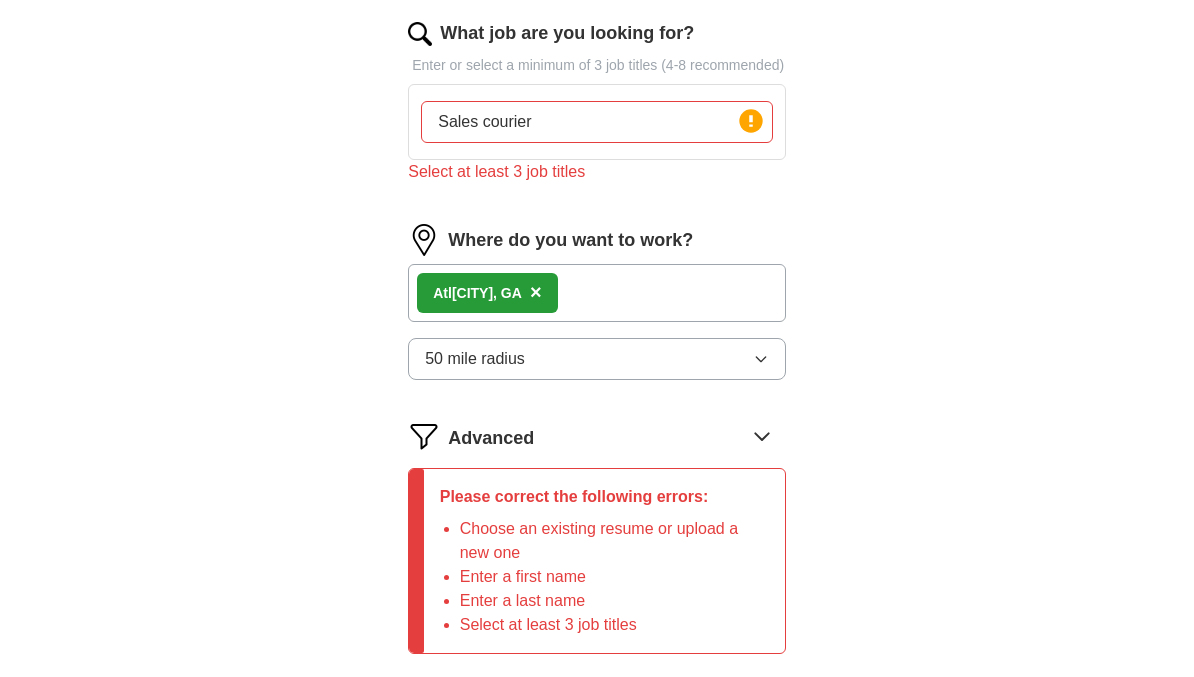 scroll, scrollTop: 783, scrollLeft: 0, axis: vertical 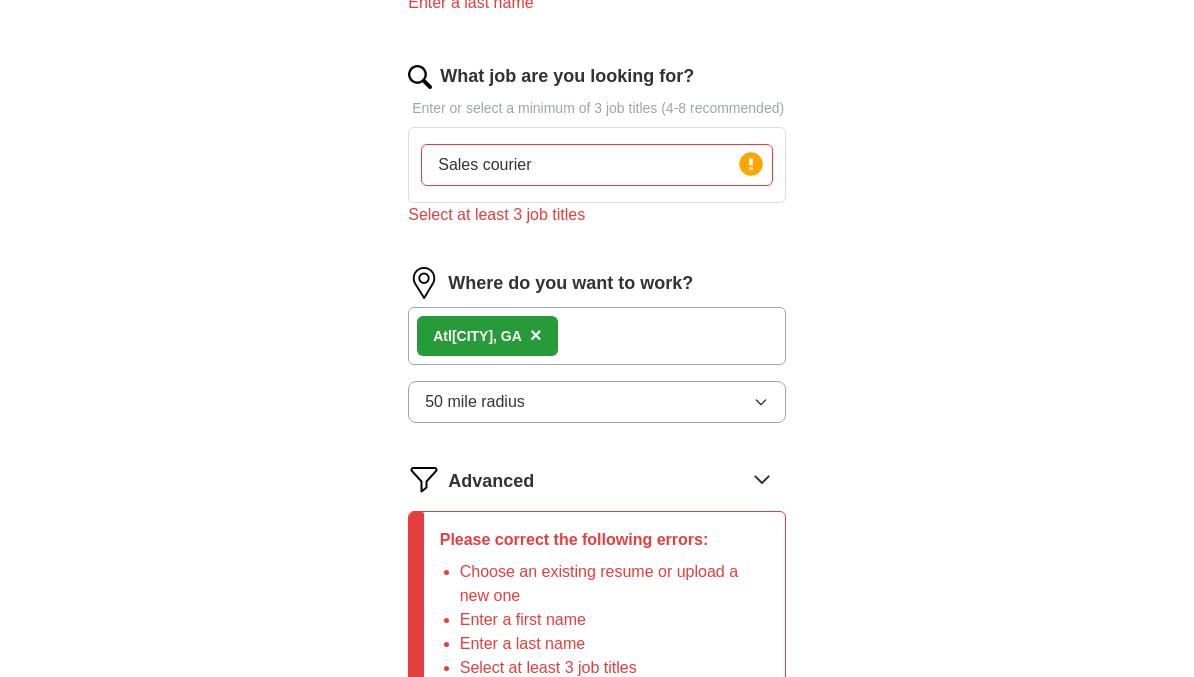 click on "Sales courier" at bounding box center (597, 166) 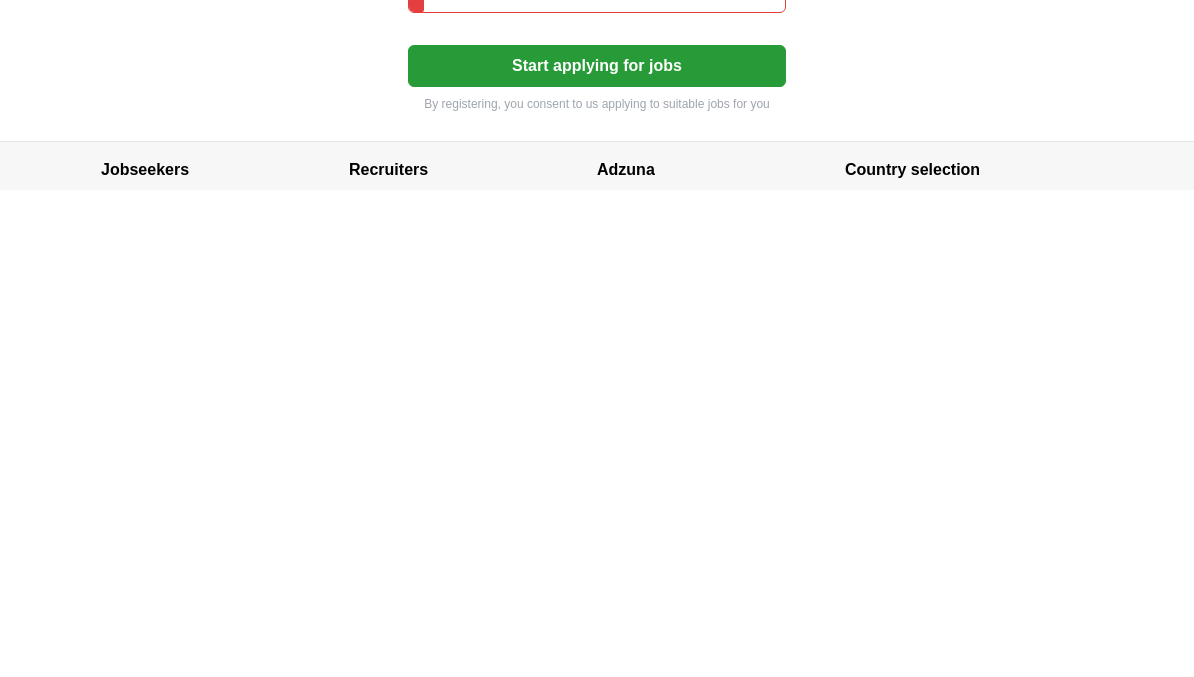 scroll, scrollTop: 981, scrollLeft: 0, axis: vertical 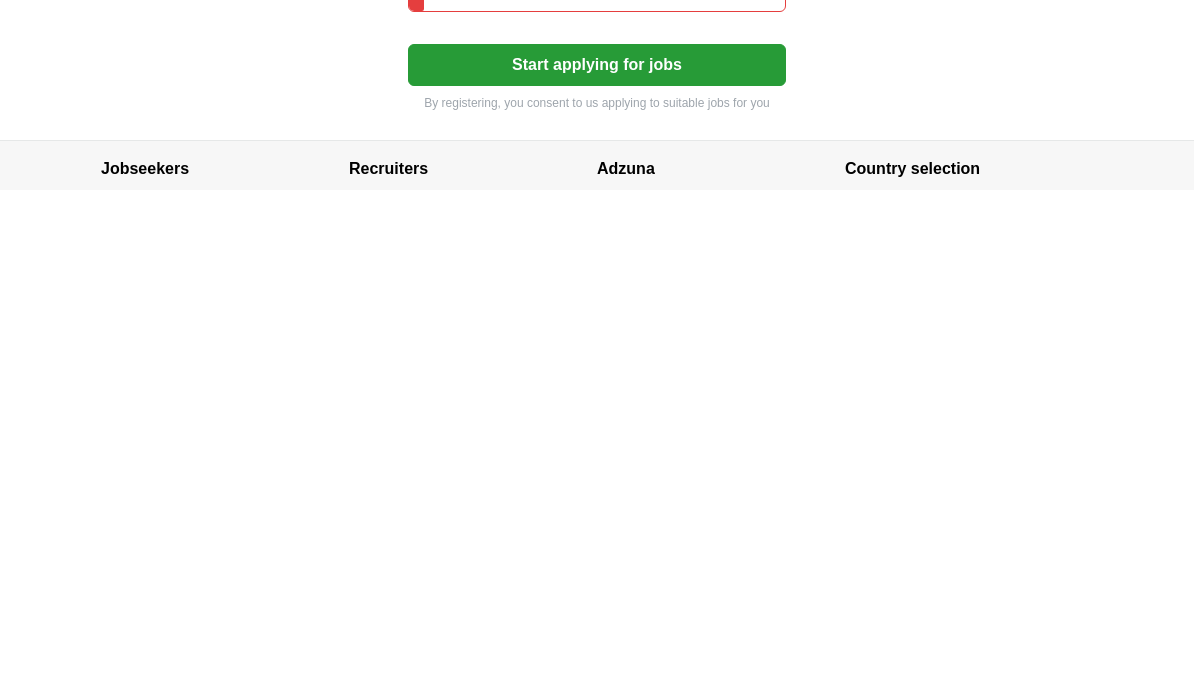 type on "Sales courier marketing" 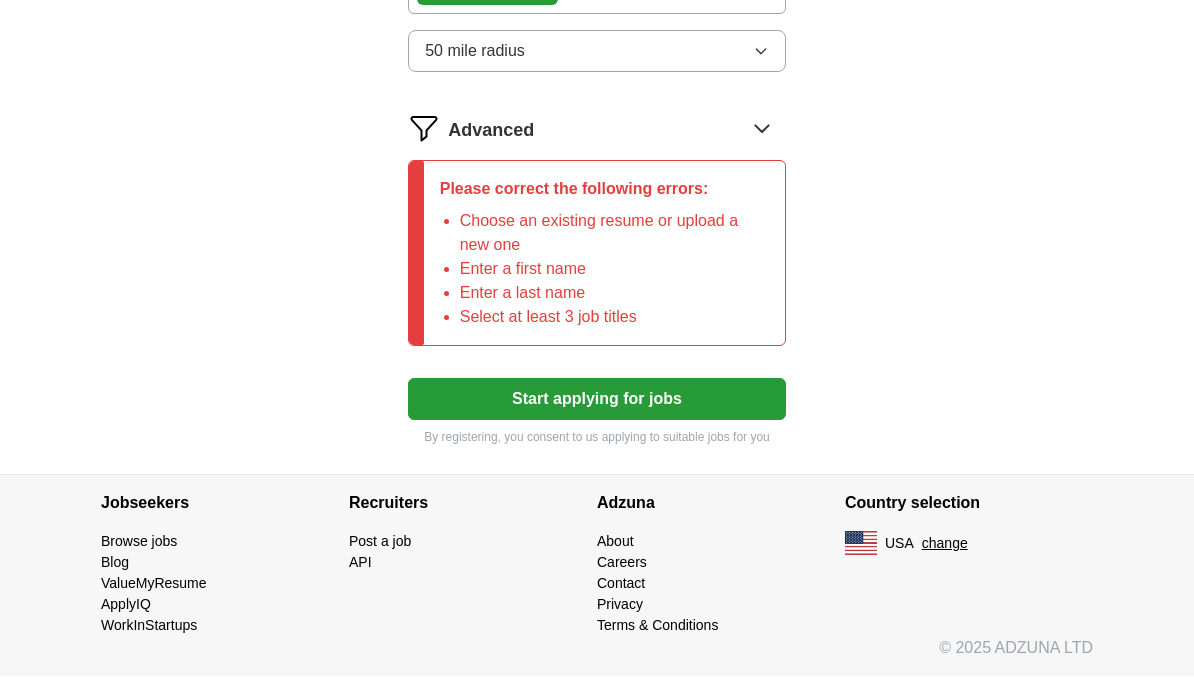 click on "Start applying for jobs" at bounding box center [597, 400] 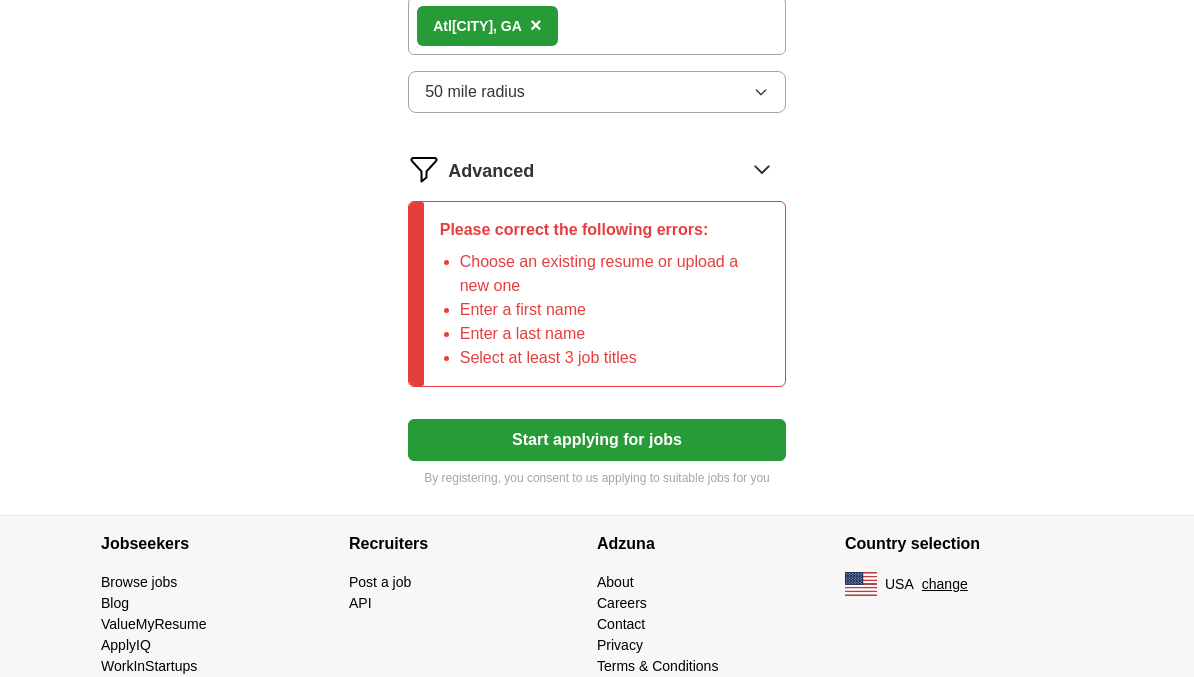 scroll, scrollTop: 1092, scrollLeft: 0, axis: vertical 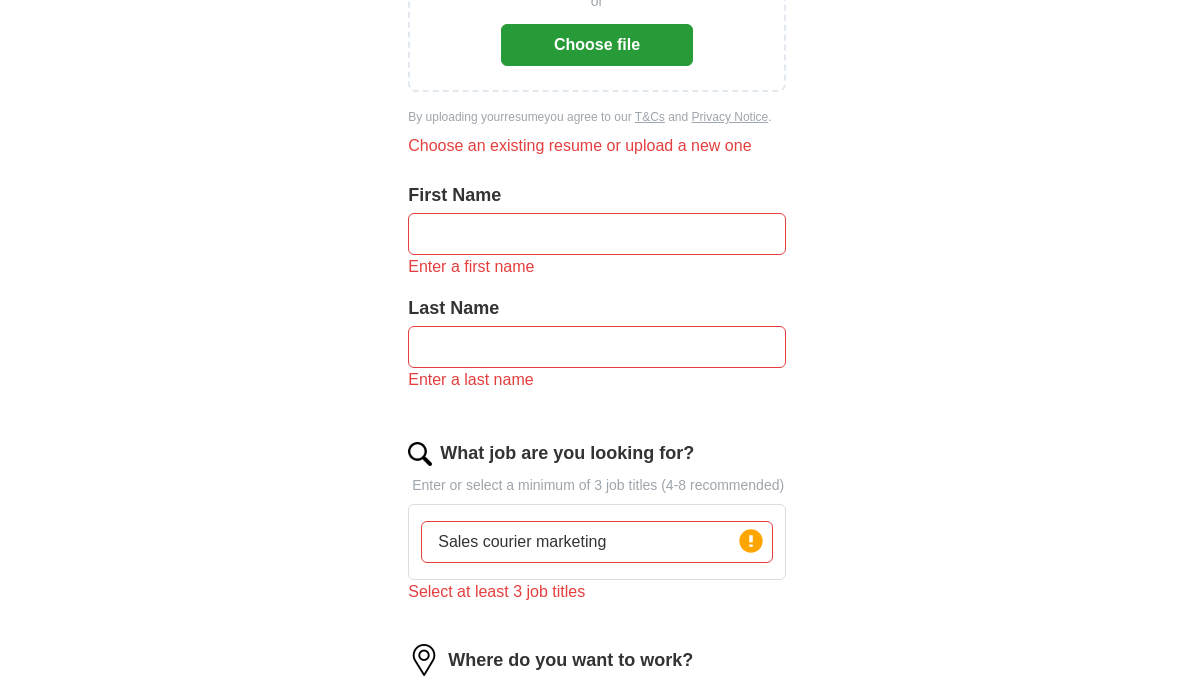 click at bounding box center (597, 235) 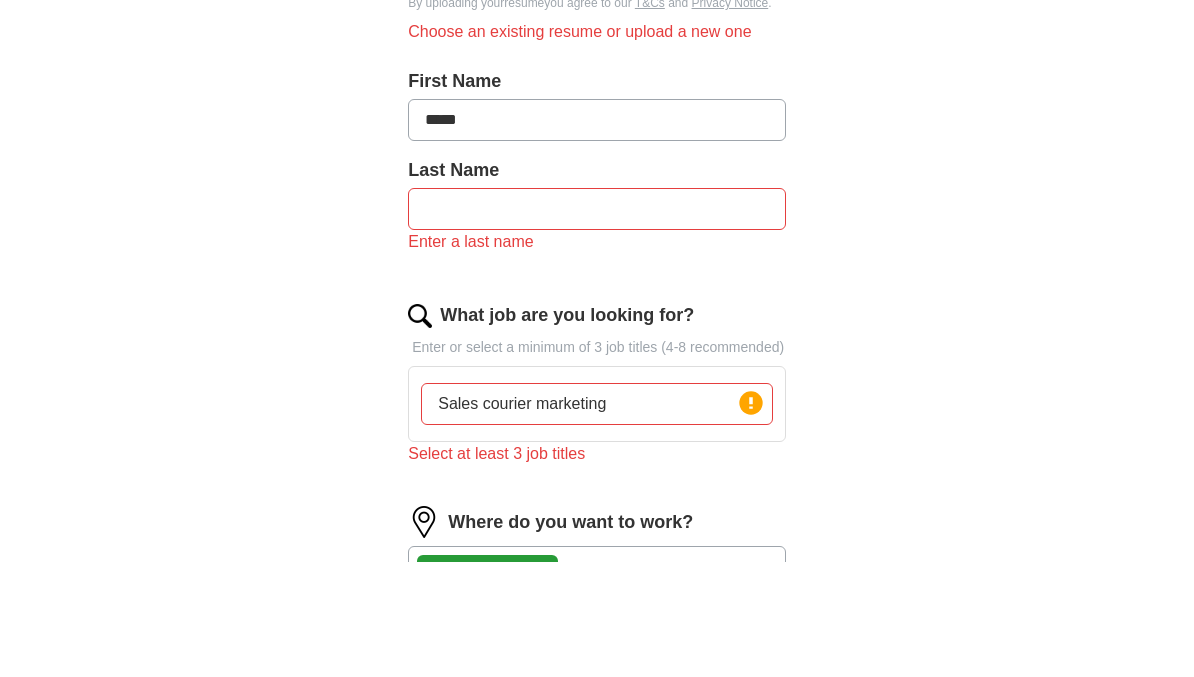 type on "*****" 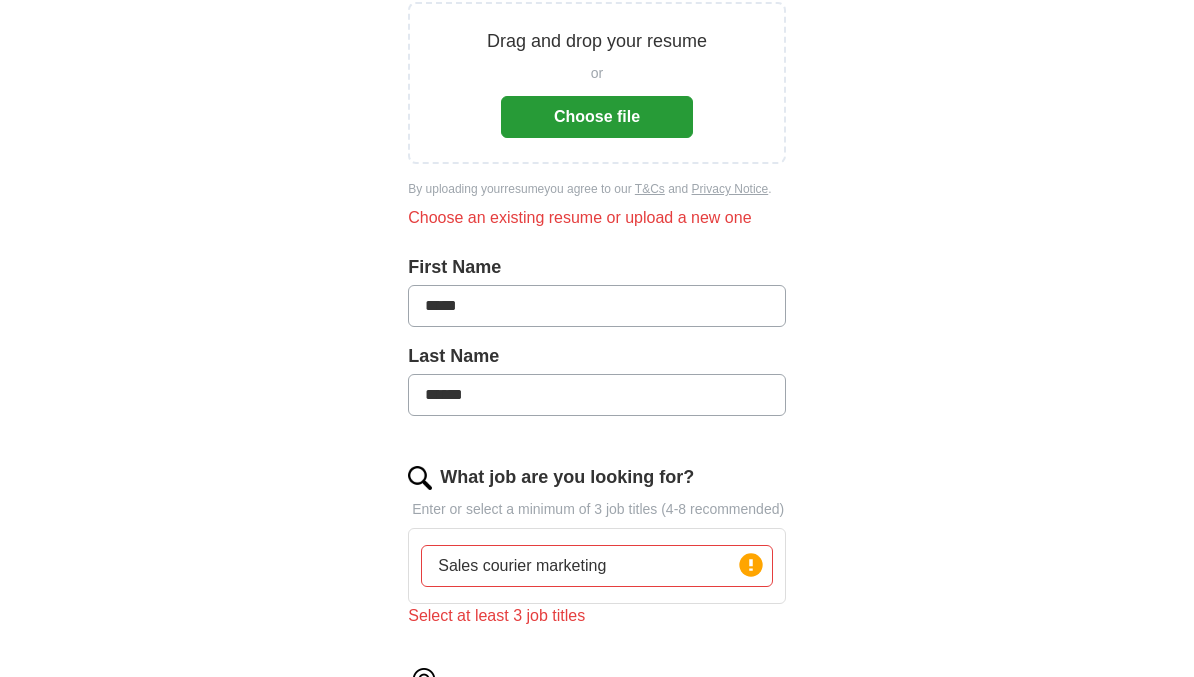 scroll, scrollTop: 312, scrollLeft: 0, axis: vertical 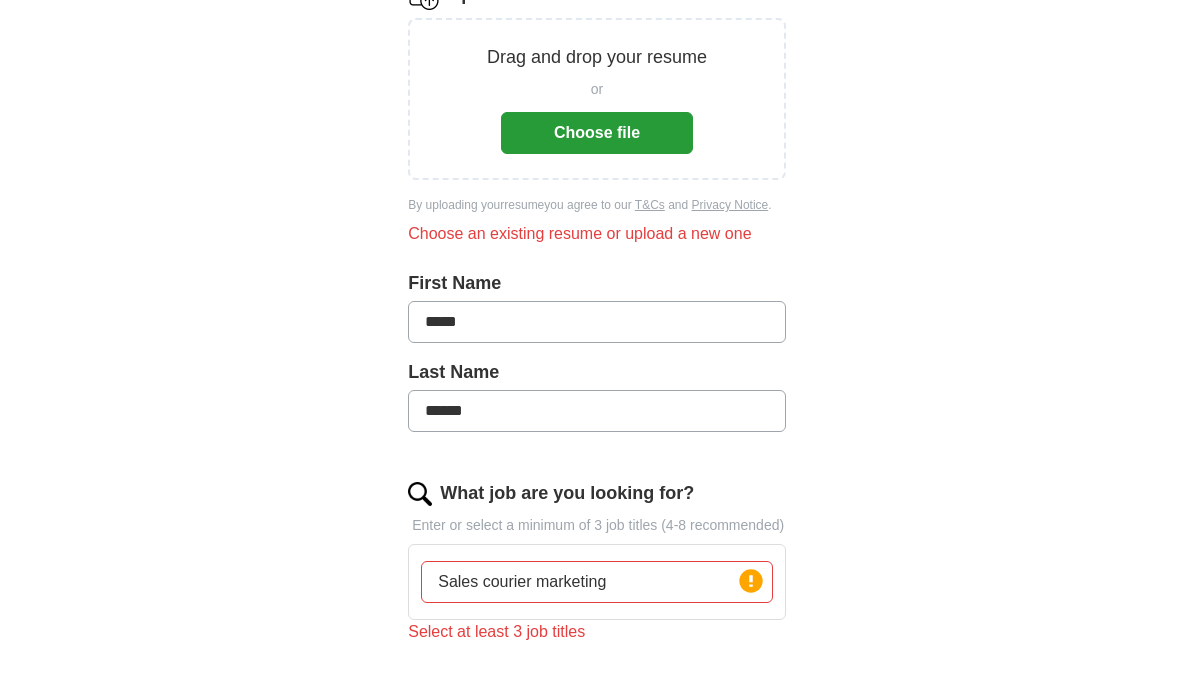type on "******" 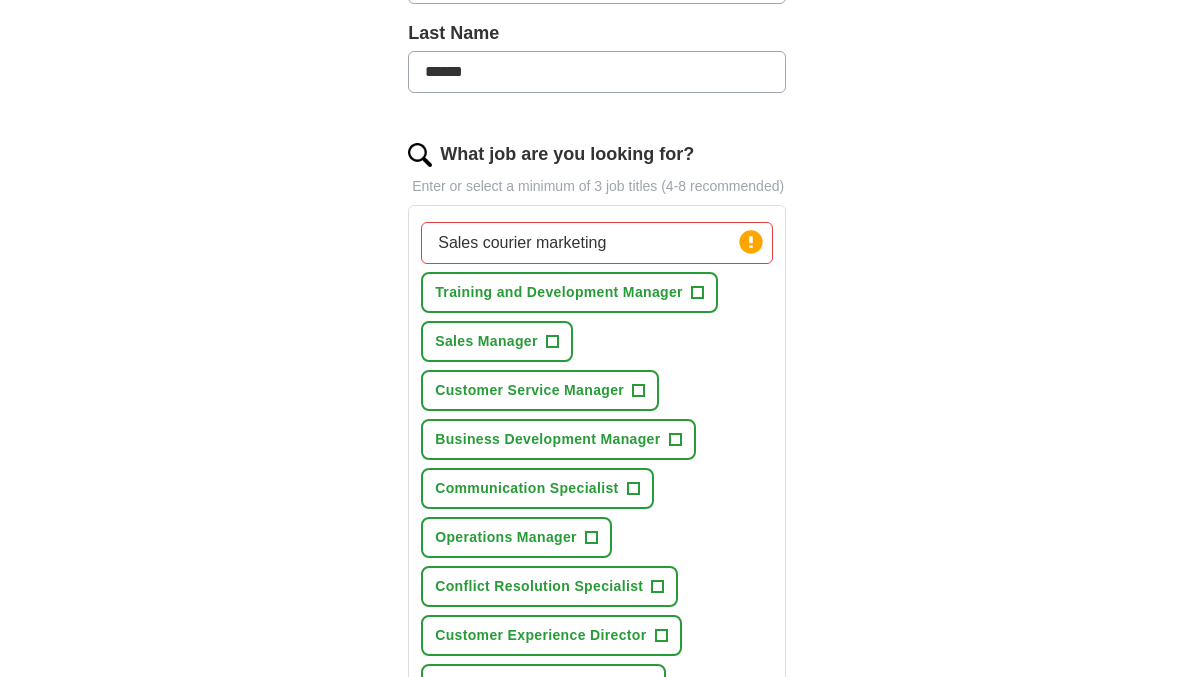 scroll, scrollTop: 555, scrollLeft: 0, axis: vertical 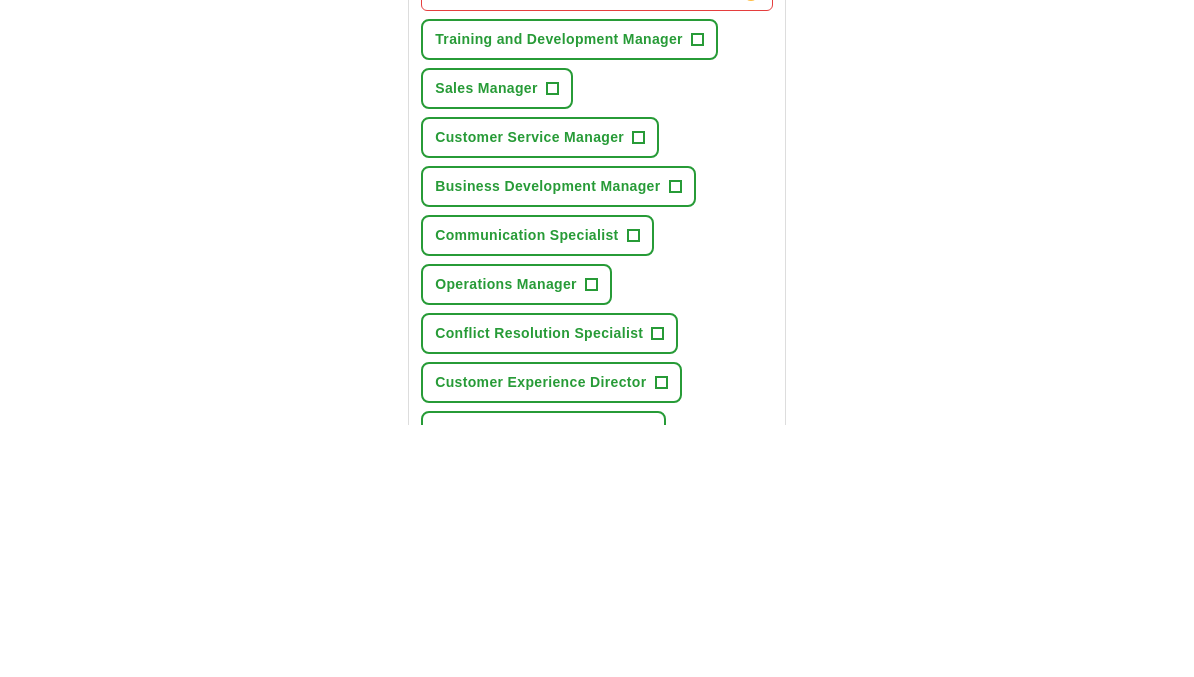 type on "Sales" 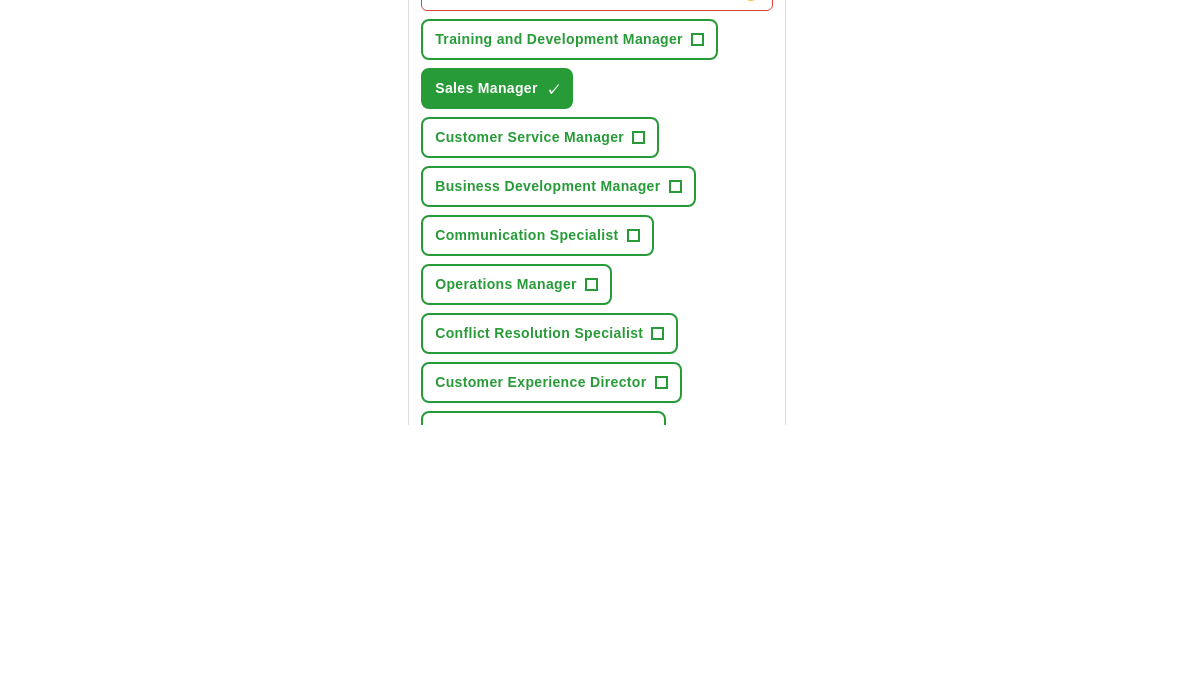 scroll, scrollTop: 807, scrollLeft: 0, axis: vertical 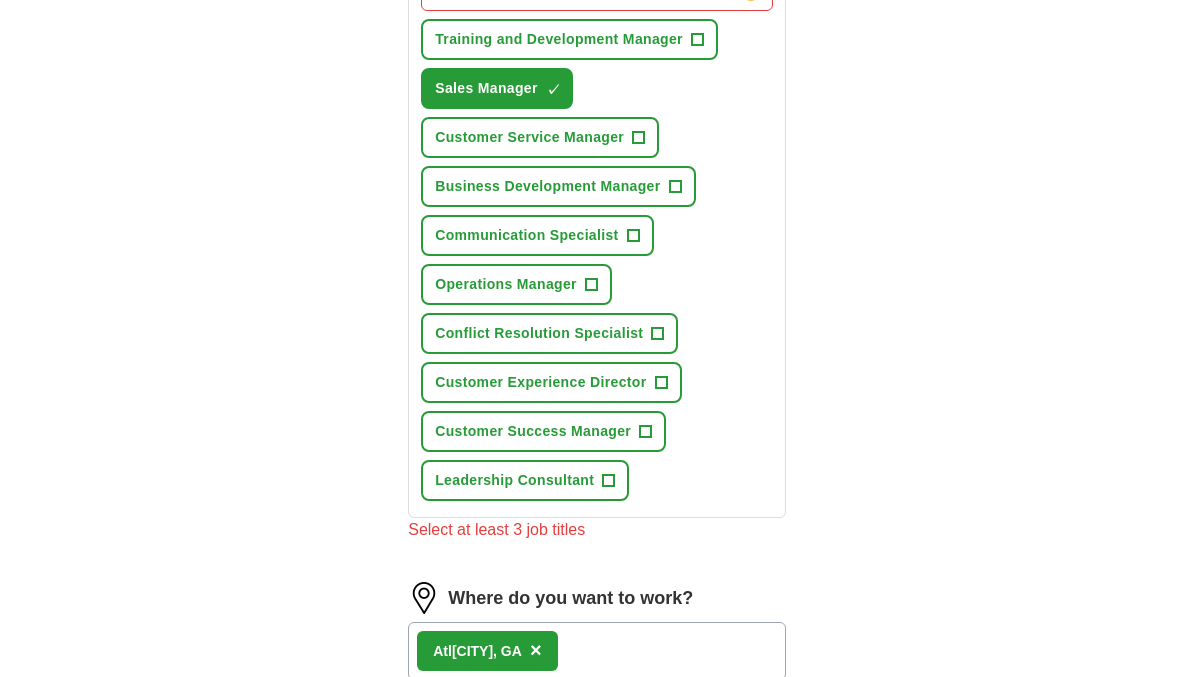 click on "Conflict Resolution Specialist +" at bounding box center (549, 334) 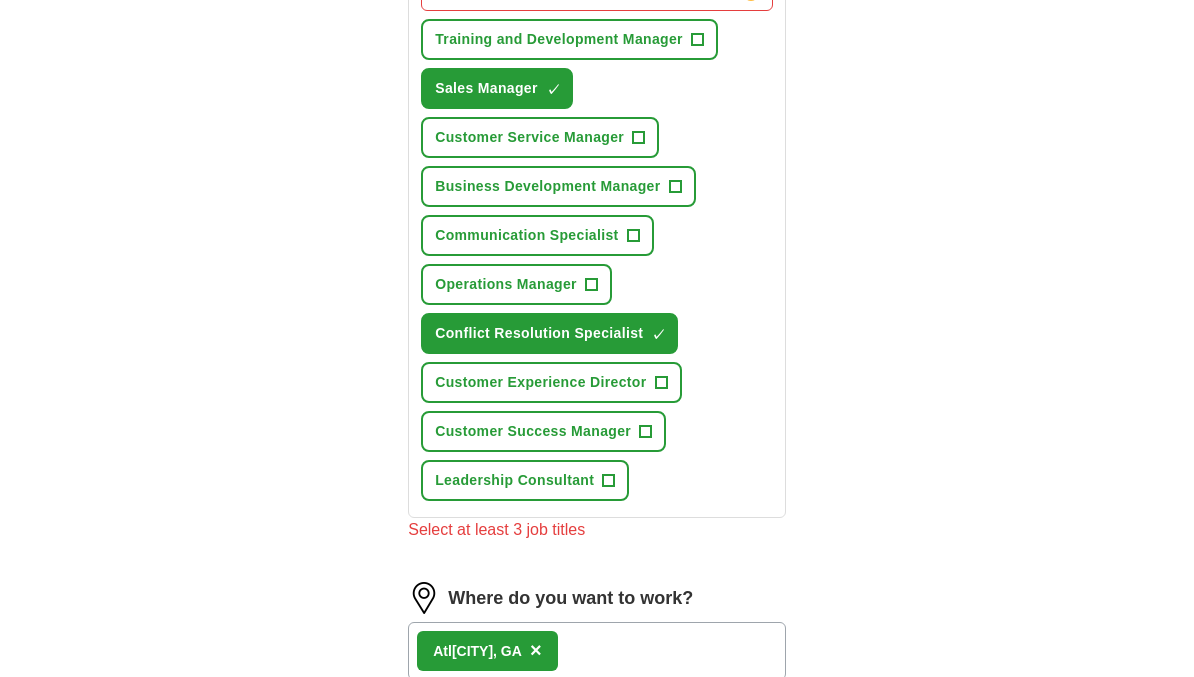 click on "Customer Success Manager +" at bounding box center (543, 431) 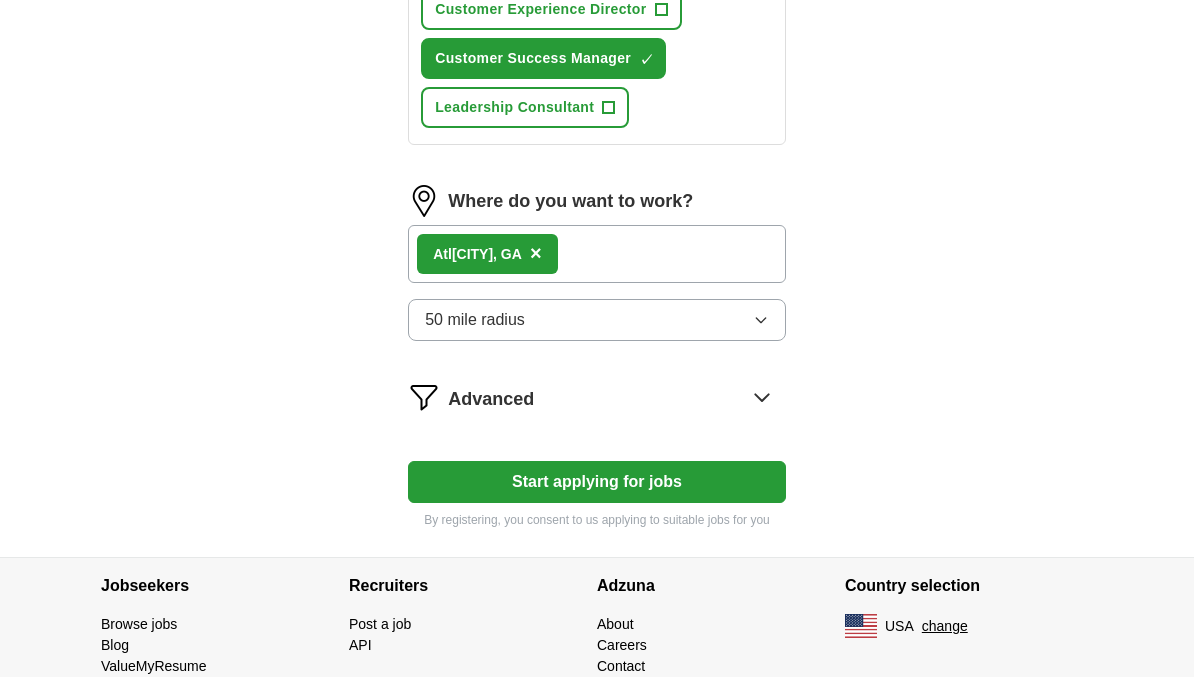 scroll, scrollTop: 1186, scrollLeft: 0, axis: vertical 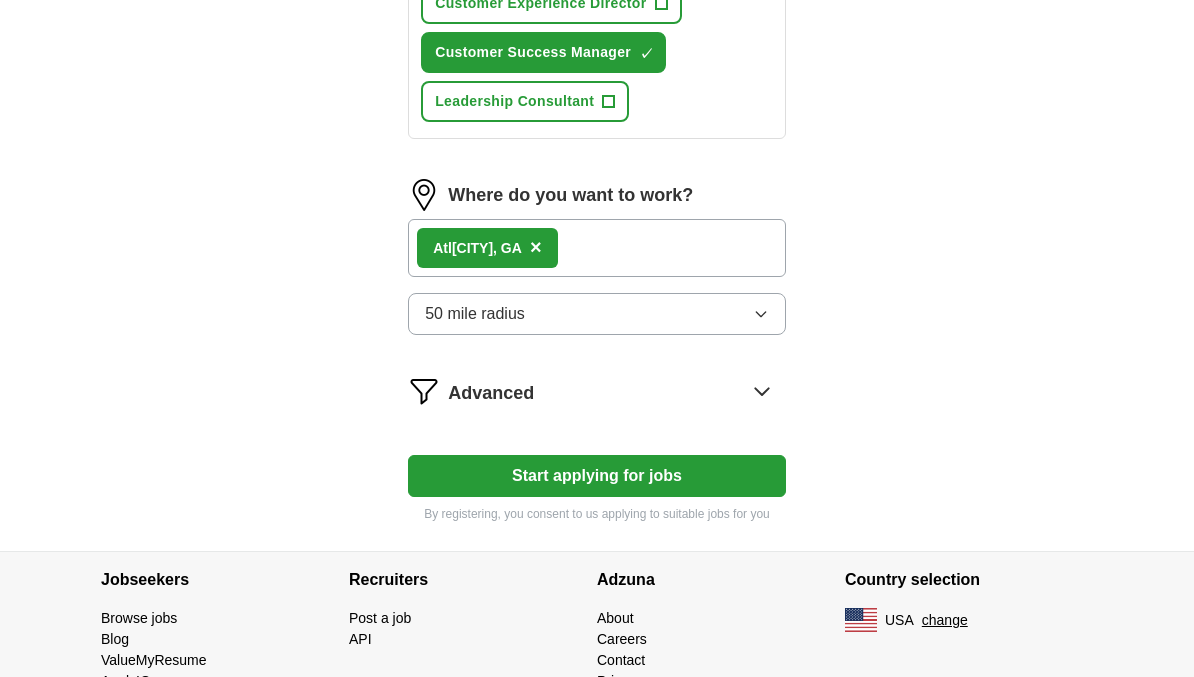 click on "Start applying for jobs" at bounding box center (597, 477) 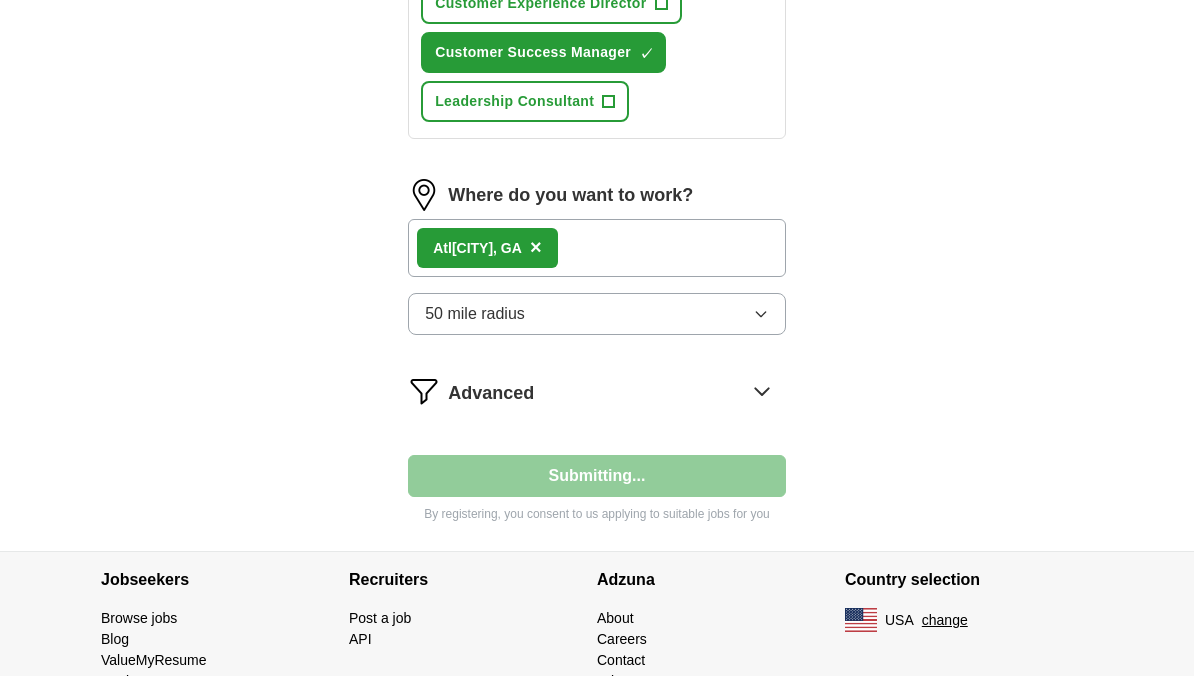 select on "**" 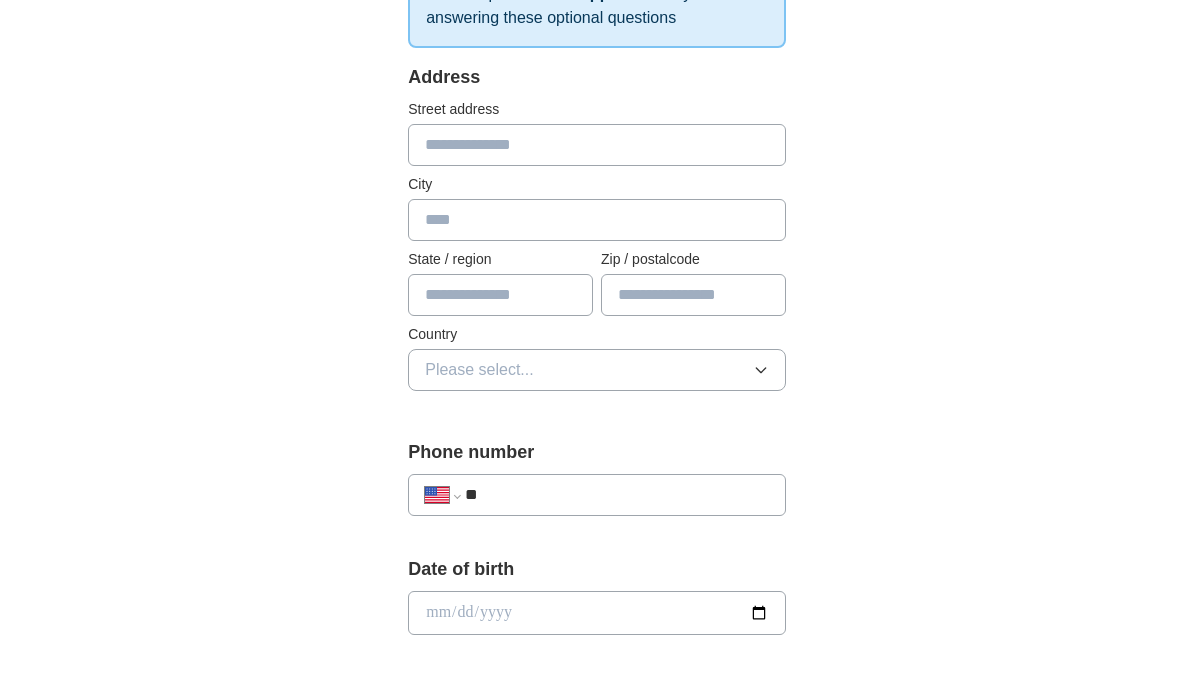 scroll, scrollTop: 0, scrollLeft: 0, axis: both 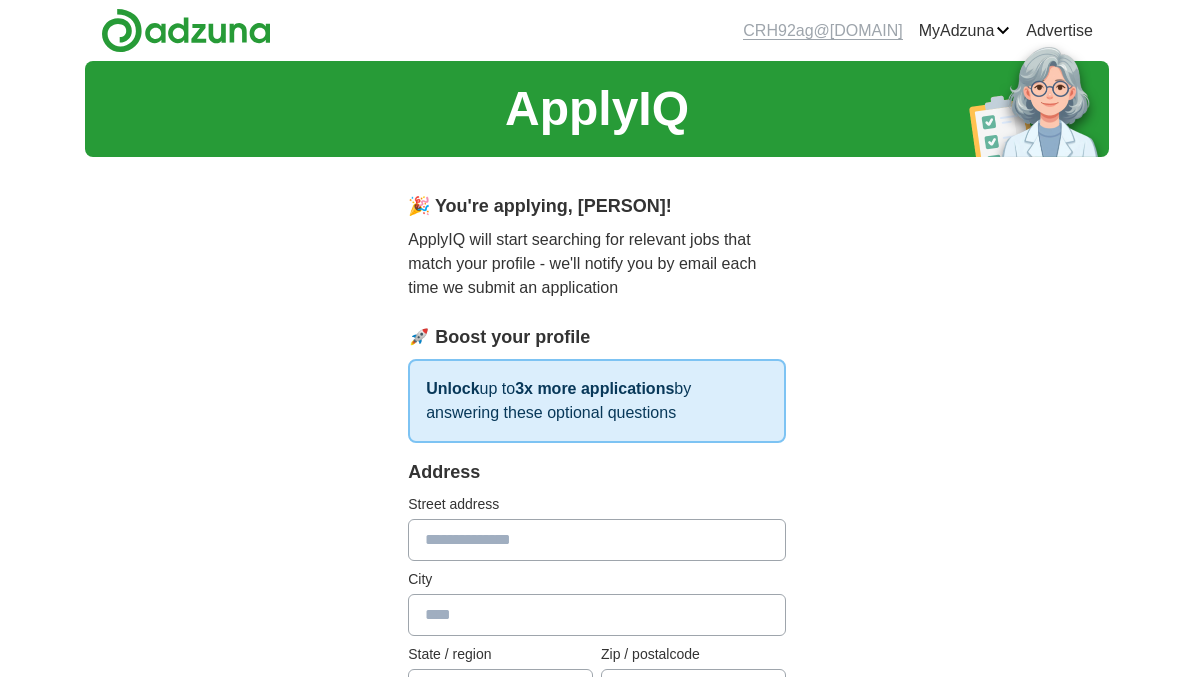 click on "Unlock  up to  3x more applications  by answering these optional questions" at bounding box center [597, 401] 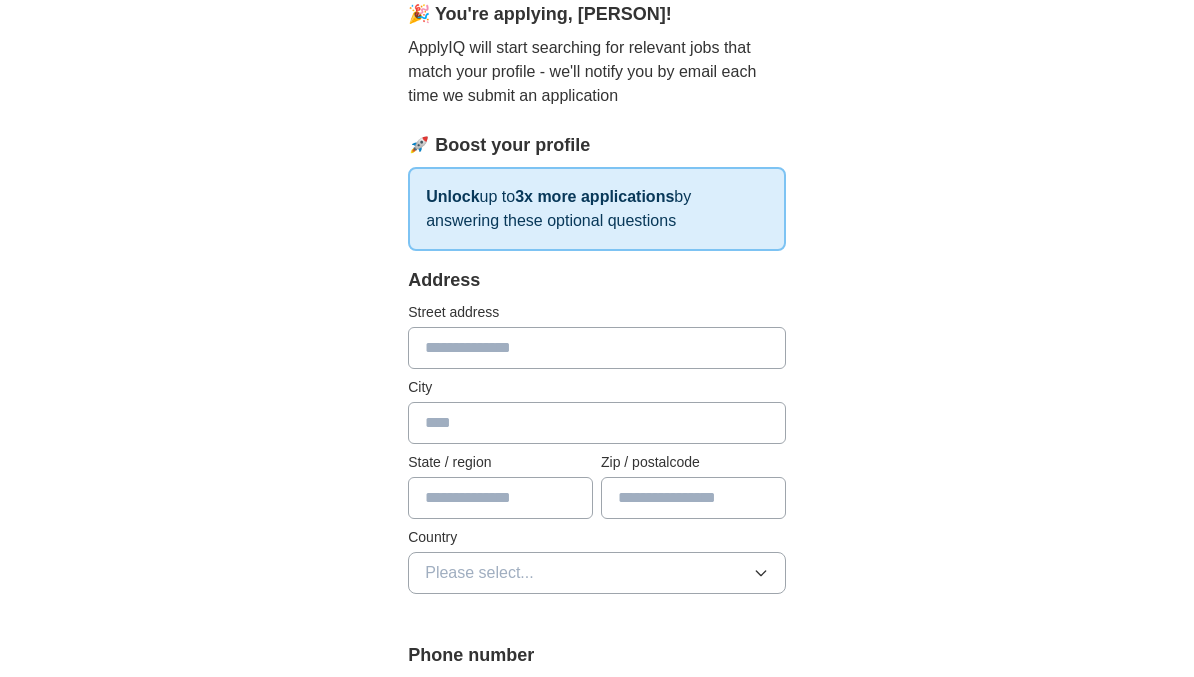 scroll, scrollTop: 206, scrollLeft: 0, axis: vertical 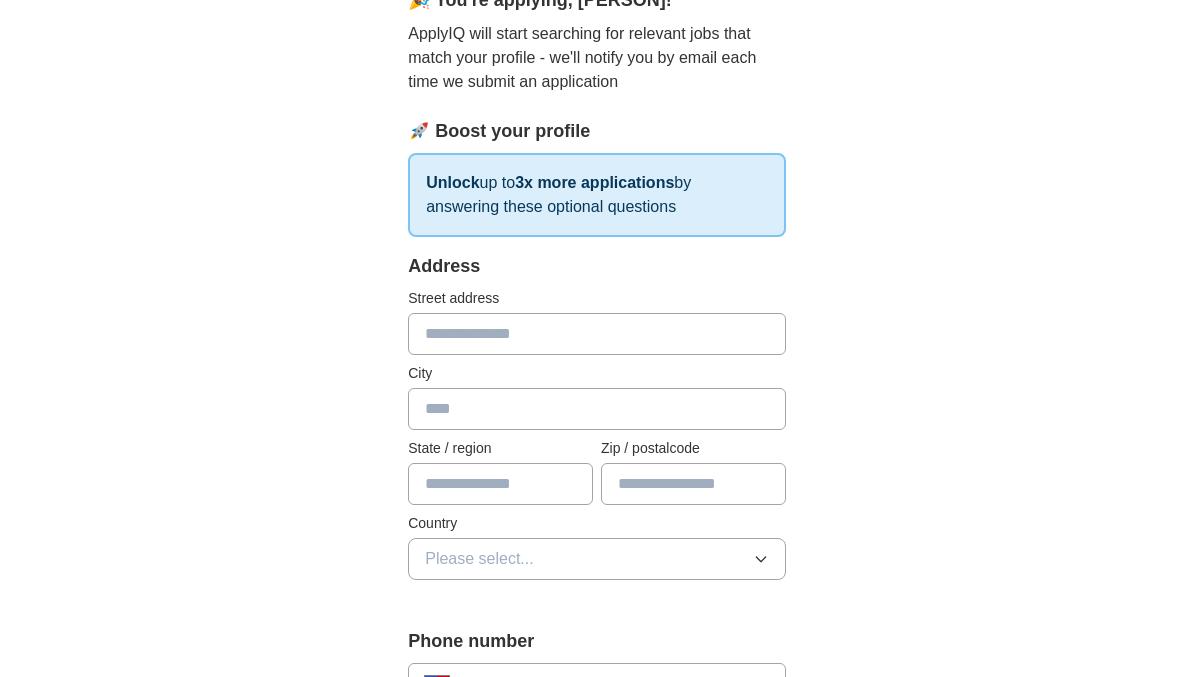 click at bounding box center [597, 334] 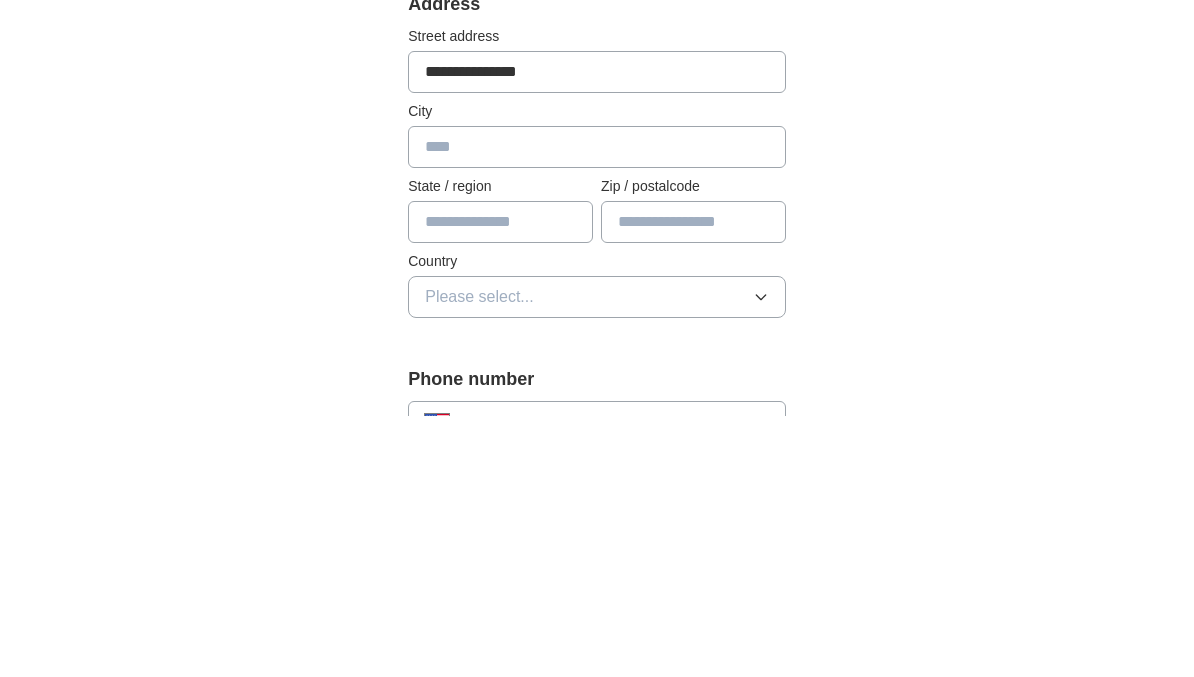 type on "**********" 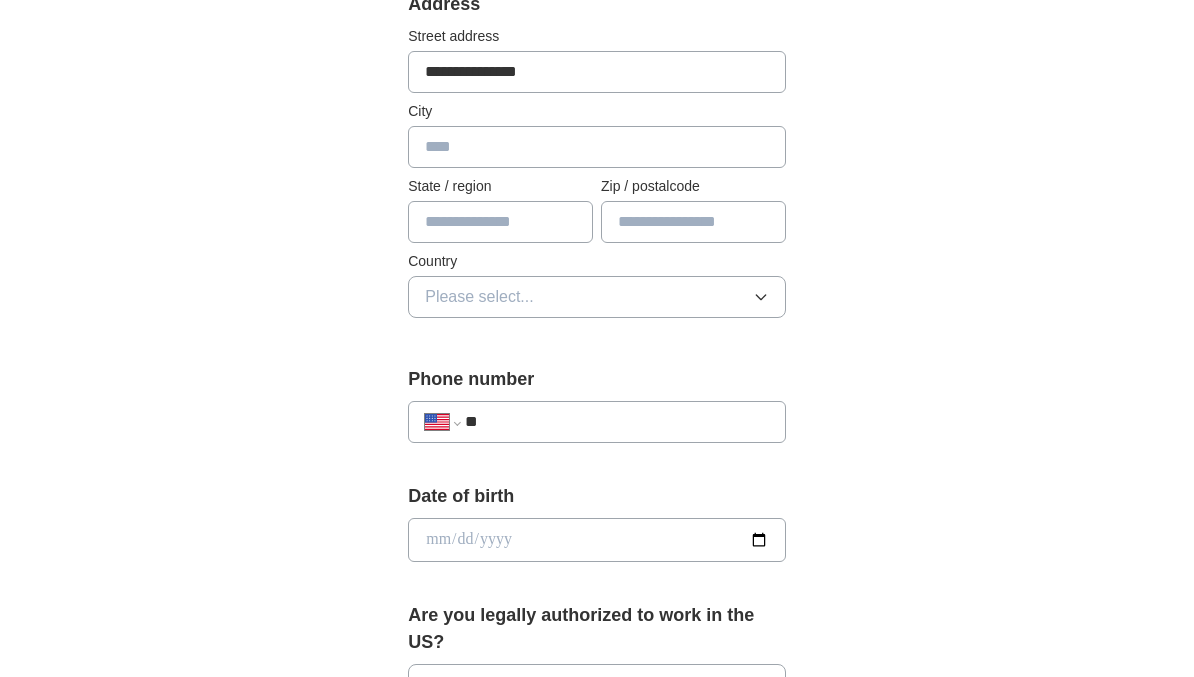 click at bounding box center [597, 148] 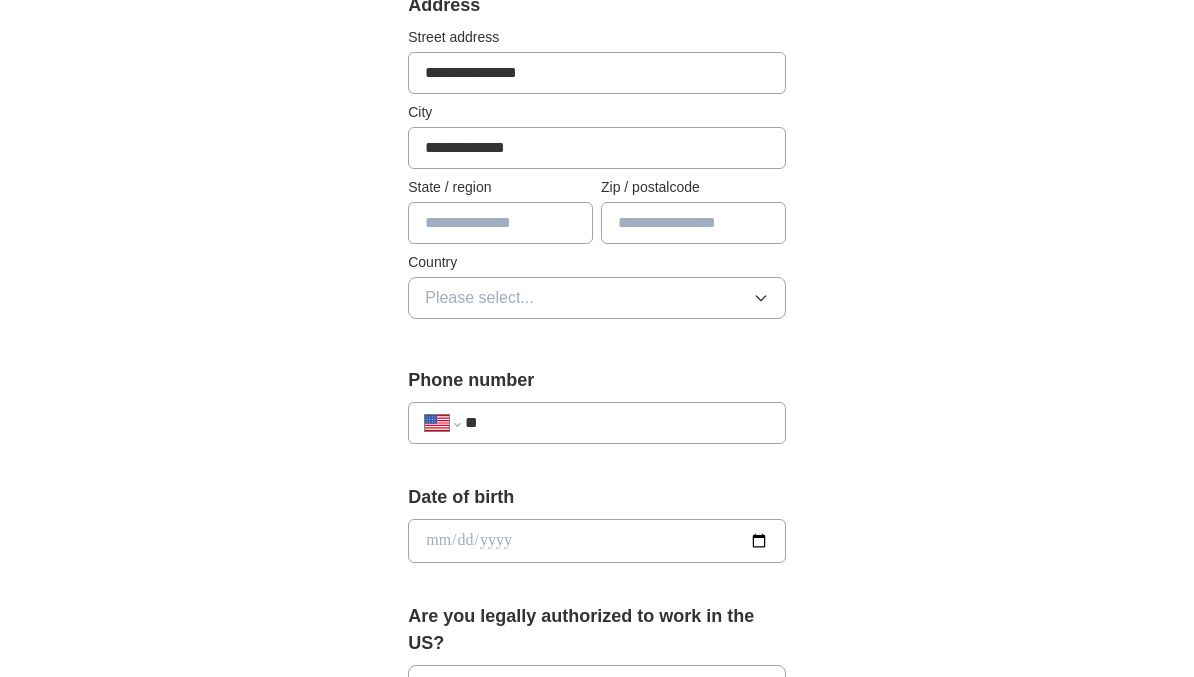 type on "**********" 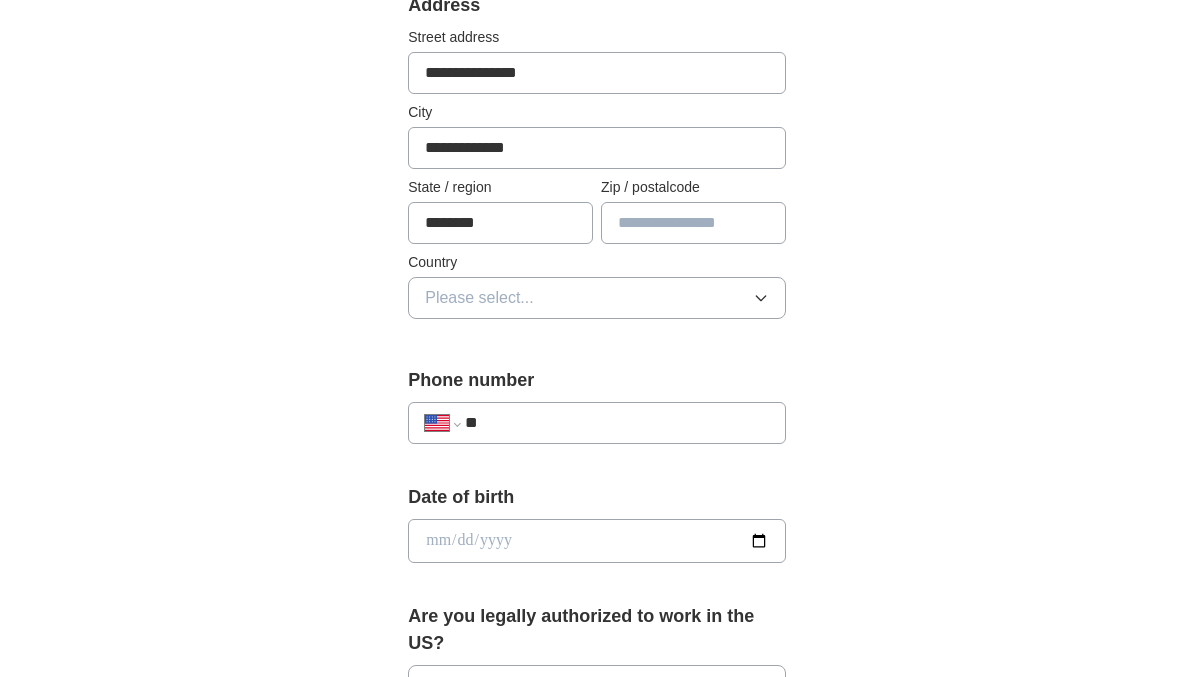 type on "*******" 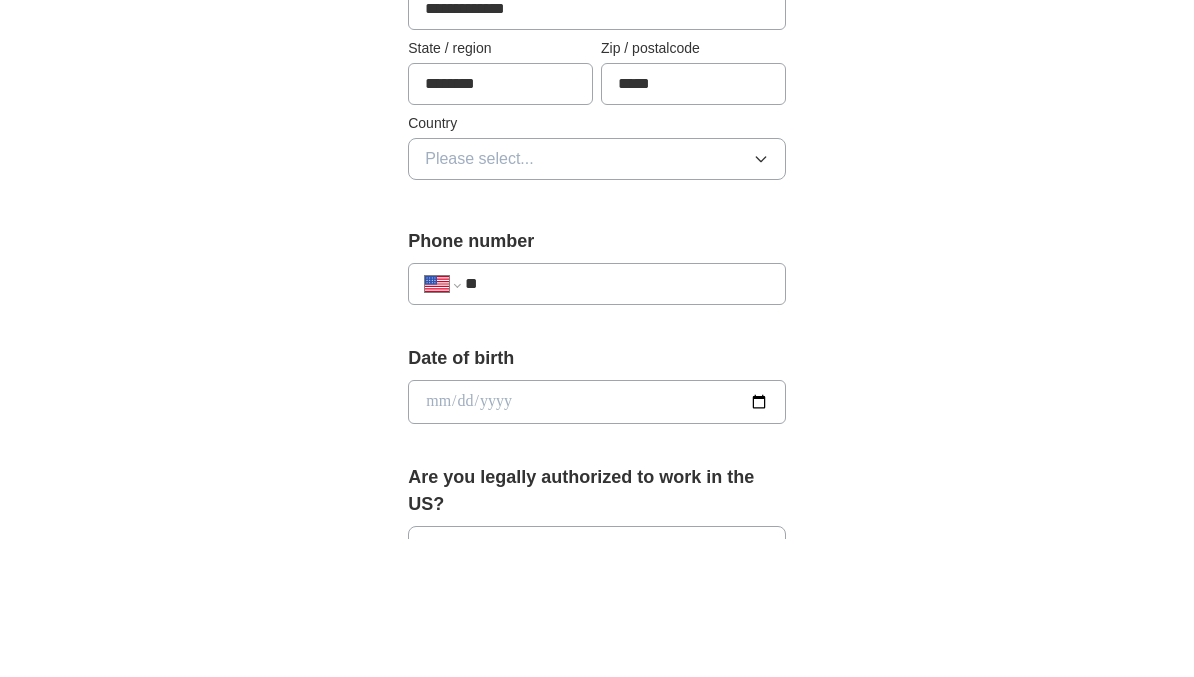 type on "*****" 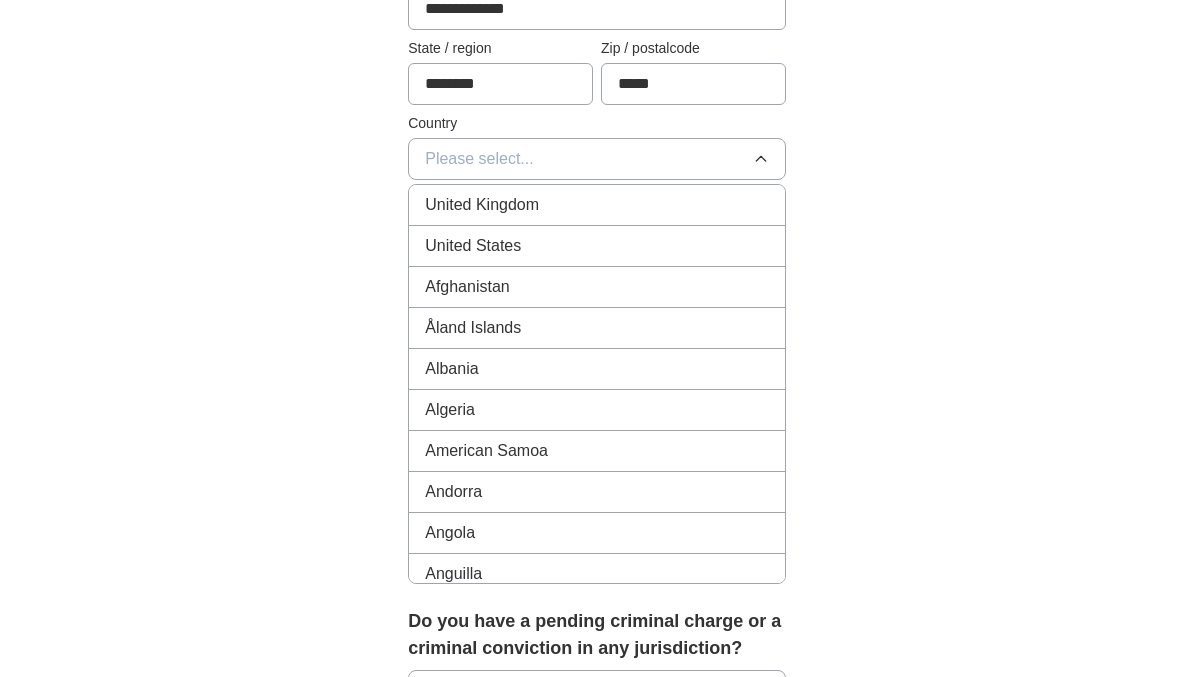 click on "United States" at bounding box center [597, 246] 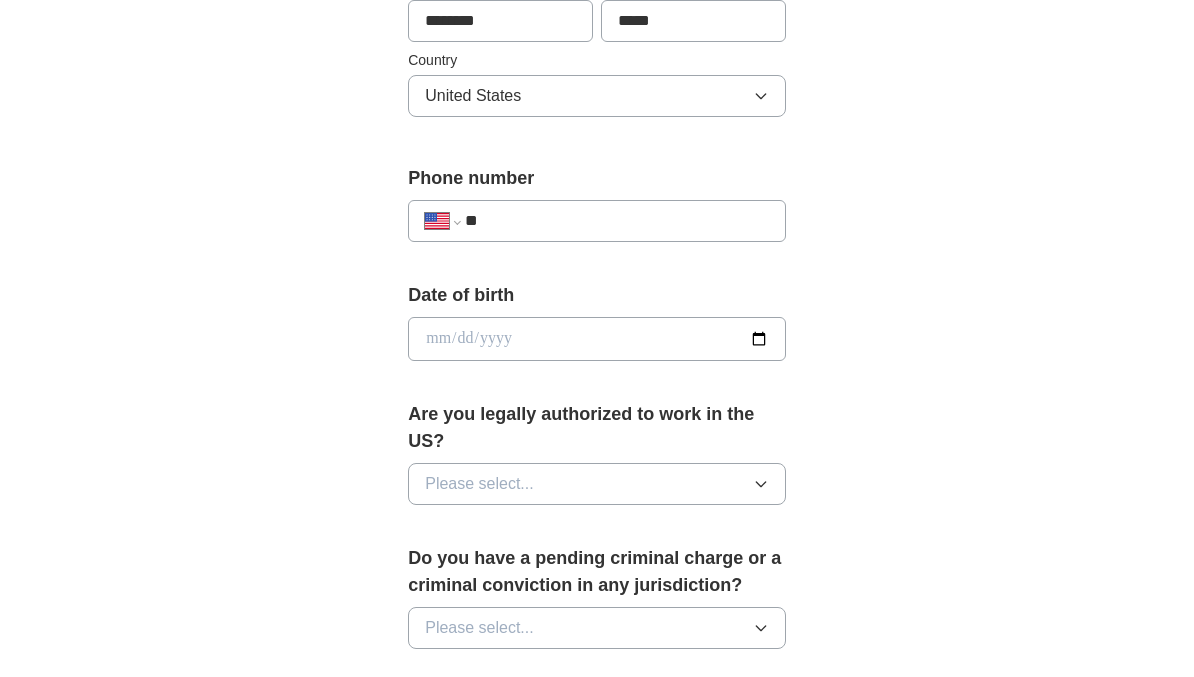 scroll, scrollTop: 698, scrollLeft: 0, axis: vertical 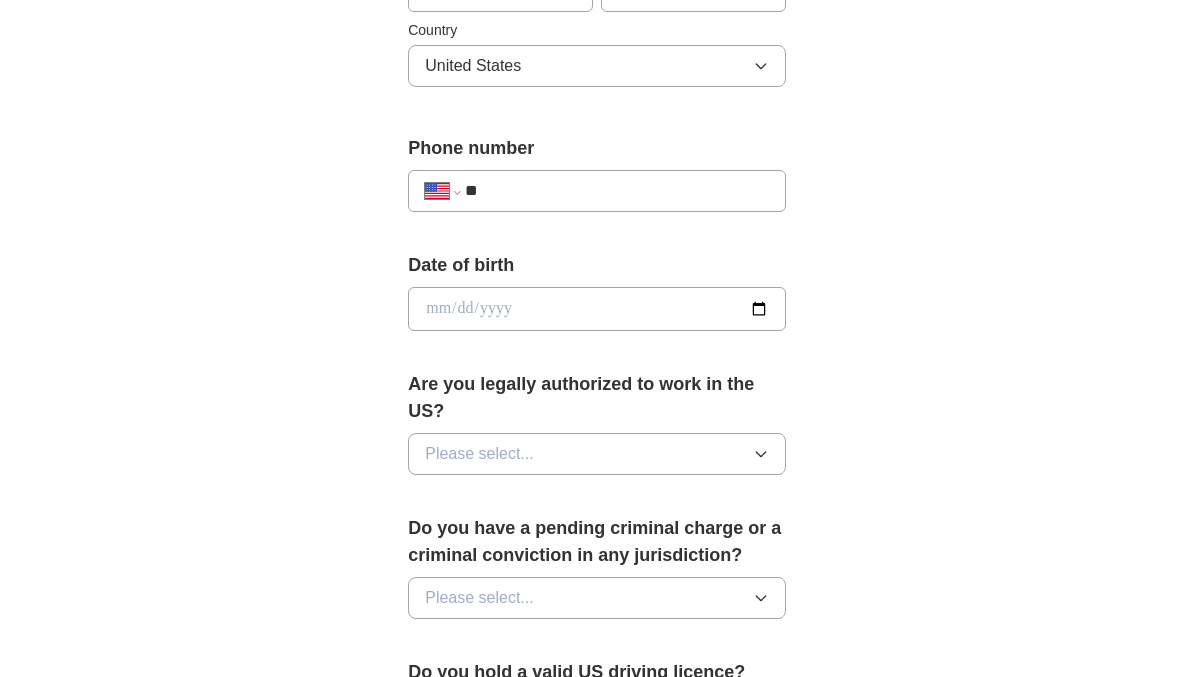 click on "**" at bounding box center [617, 192] 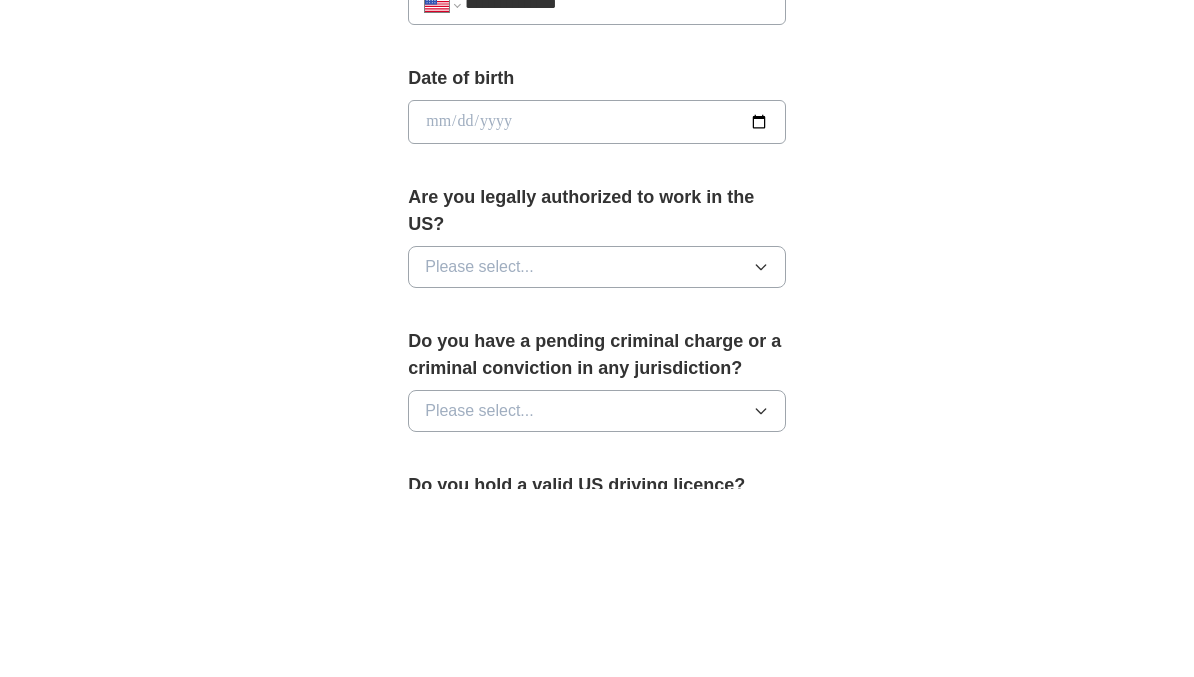 type on "**********" 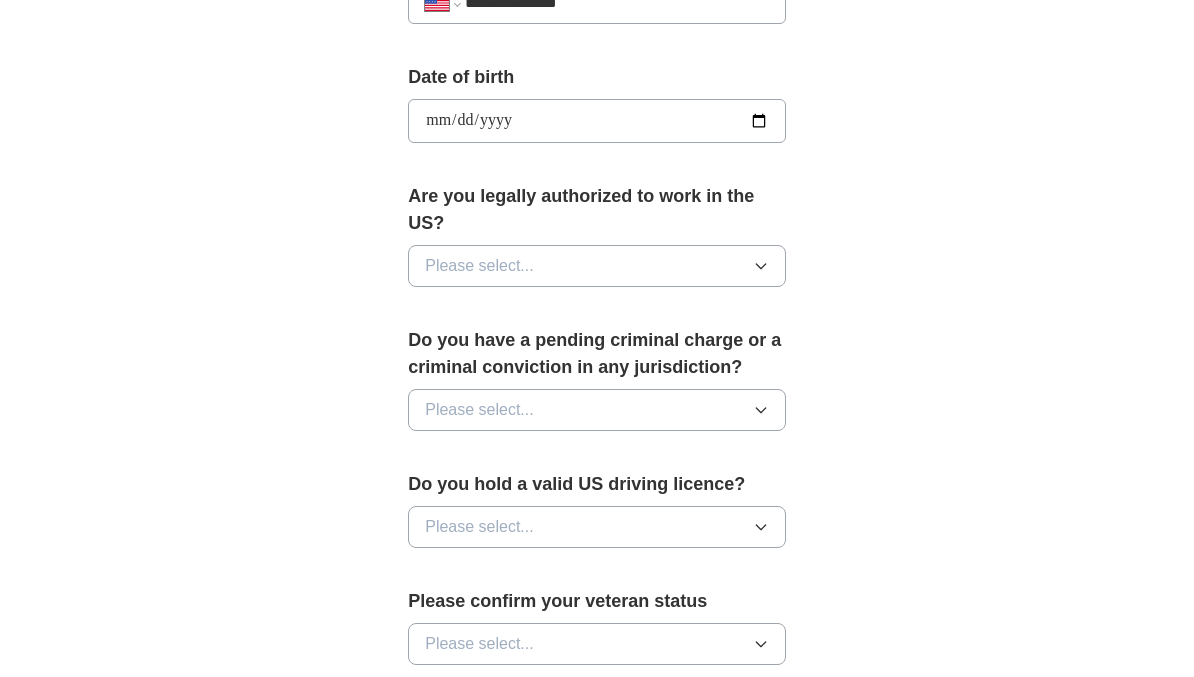 click on "Please select..." at bounding box center [597, 266] 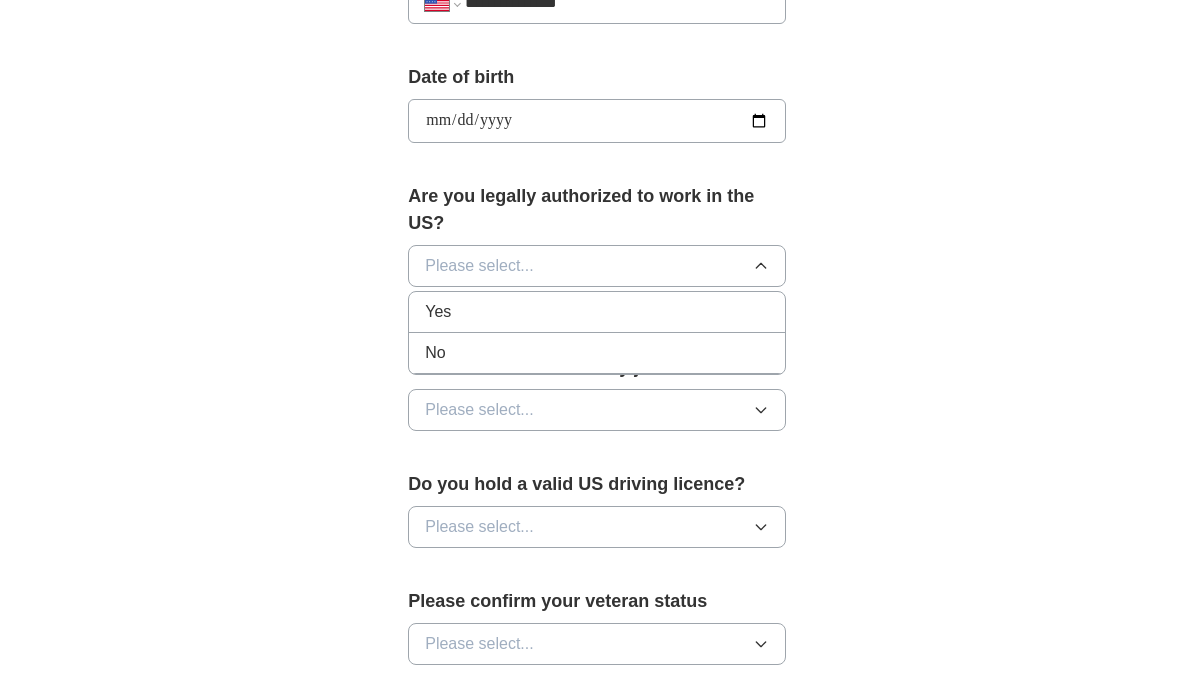 click on "**********" at bounding box center (597, 121) 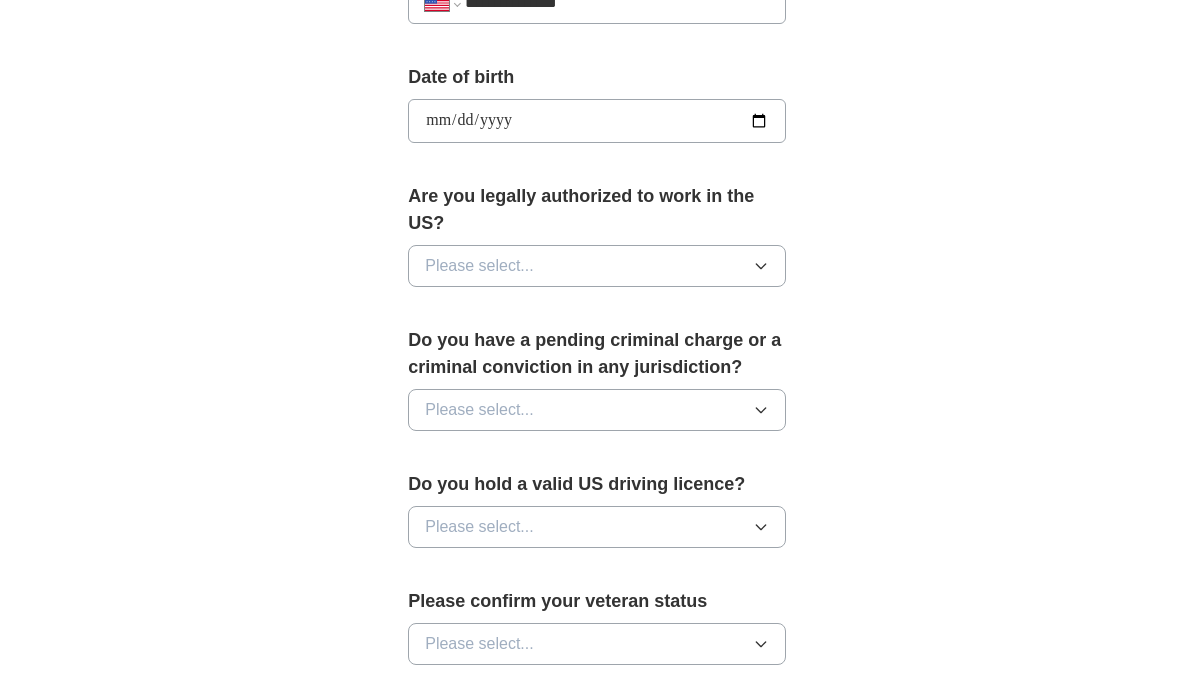 click on "**********" at bounding box center [597, 121] 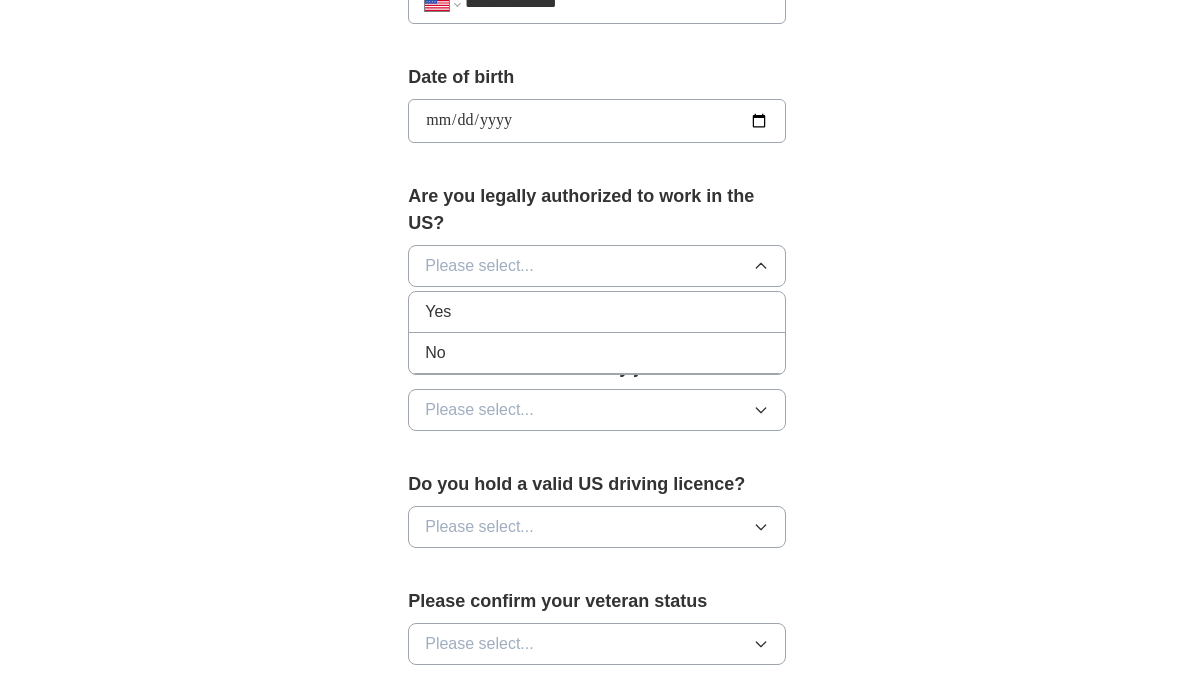 click on "Please select..." at bounding box center [597, 266] 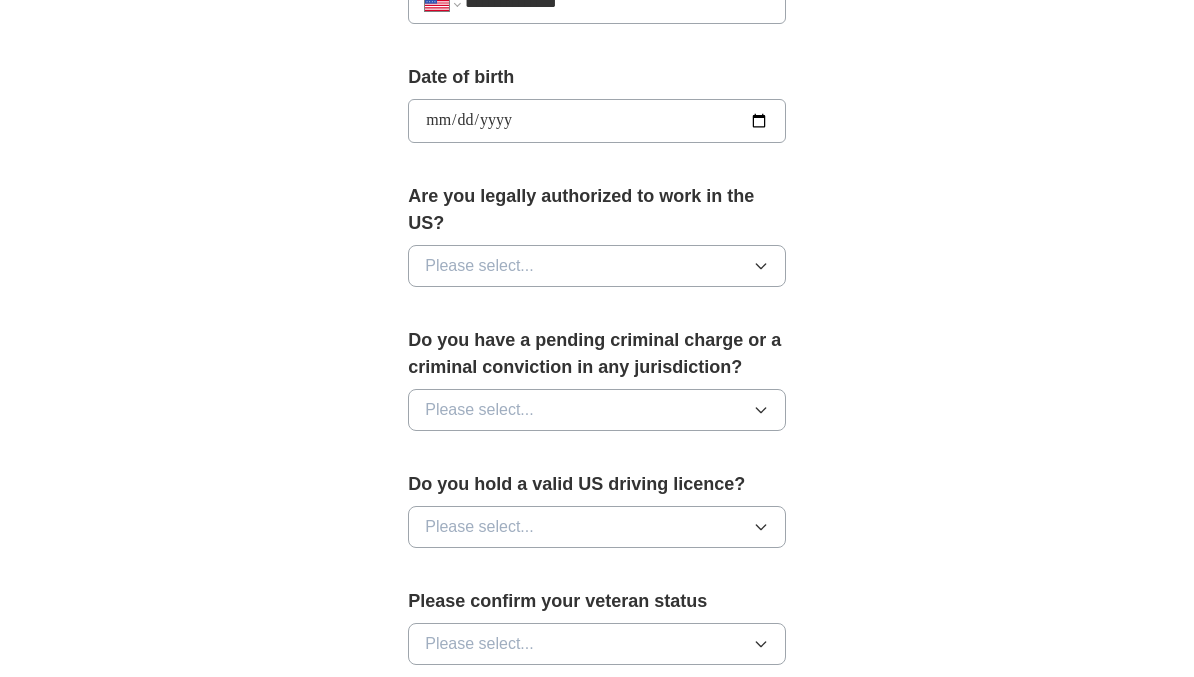 click on "Please select..." at bounding box center [597, 266] 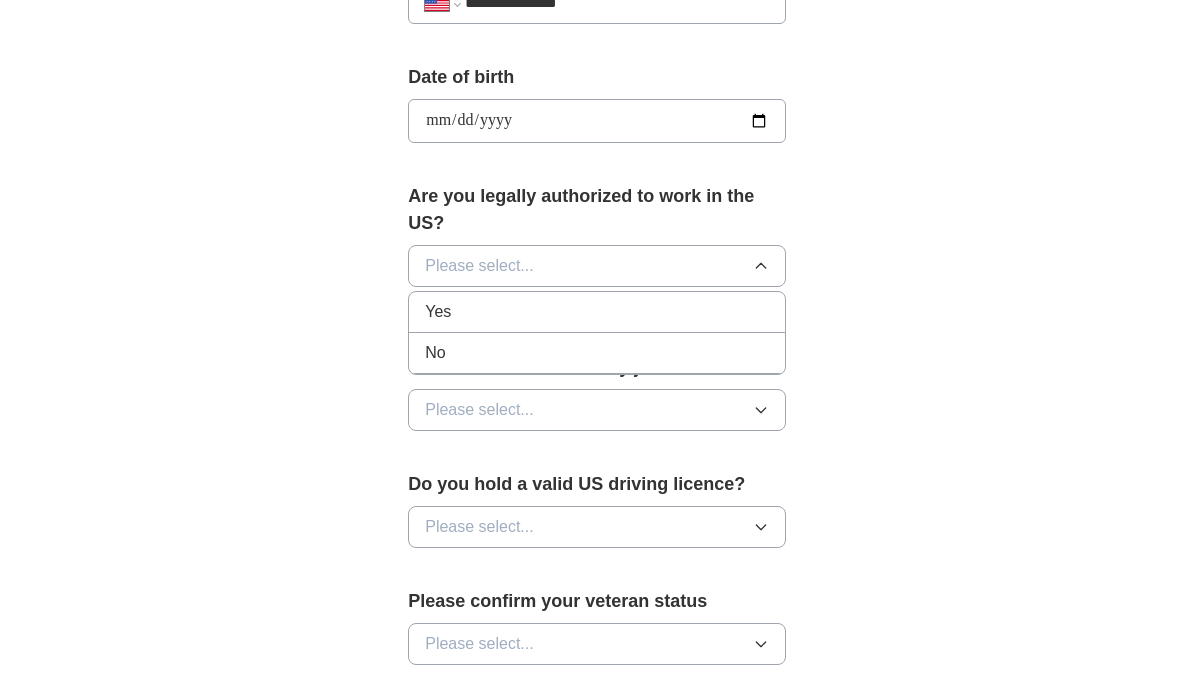 click on "Yes" at bounding box center (597, 312) 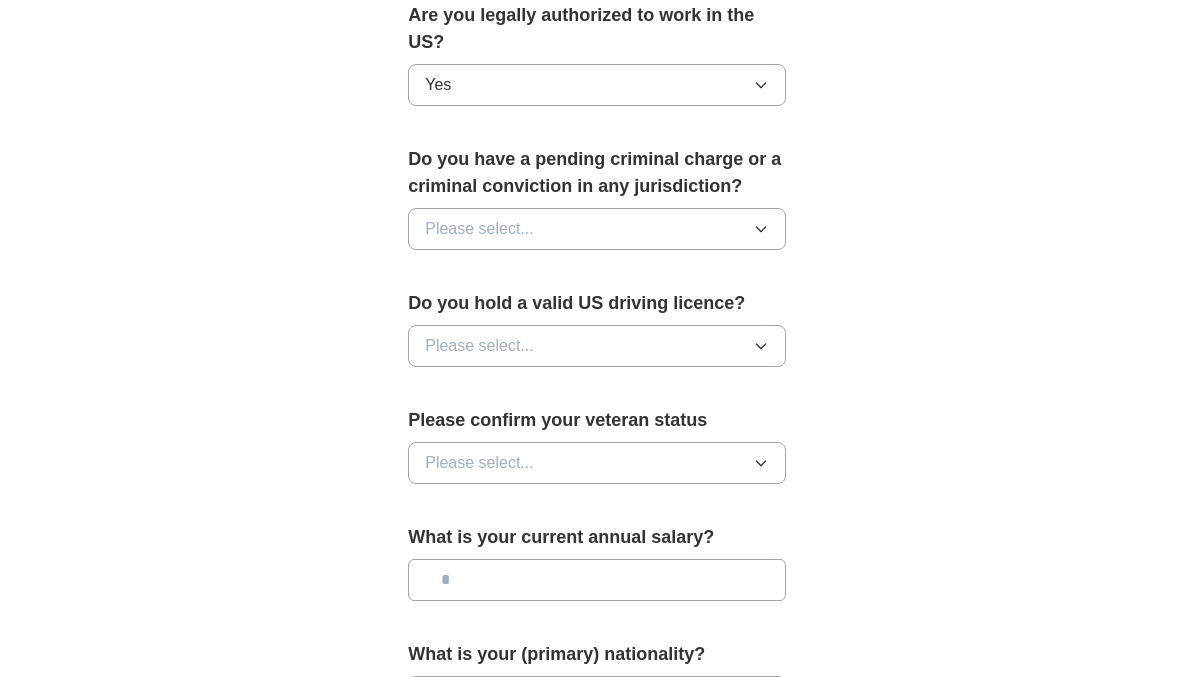 scroll, scrollTop: 1070, scrollLeft: 0, axis: vertical 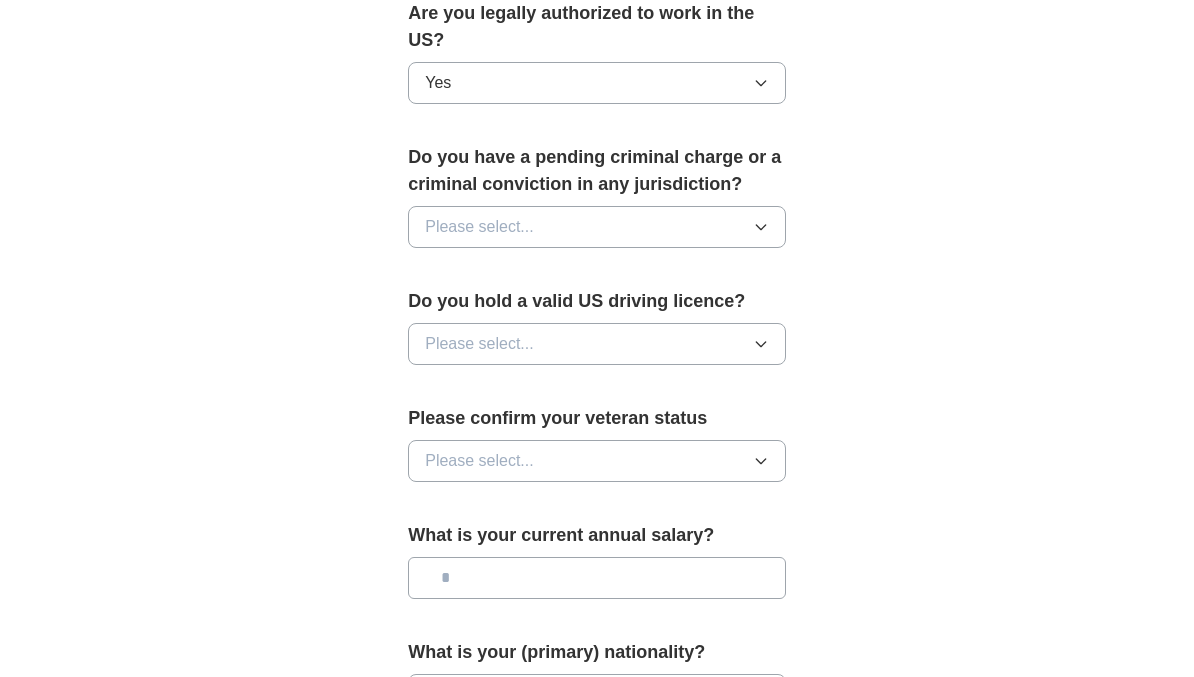 click 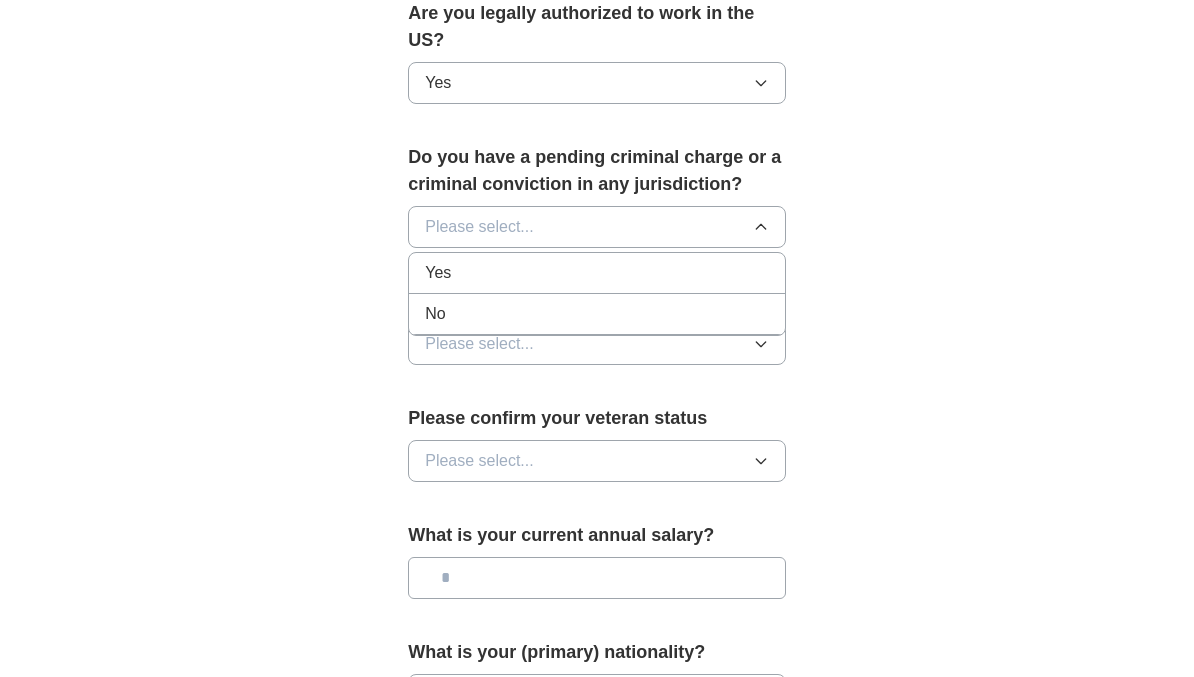 click on "No" at bounding box center (597, 314) 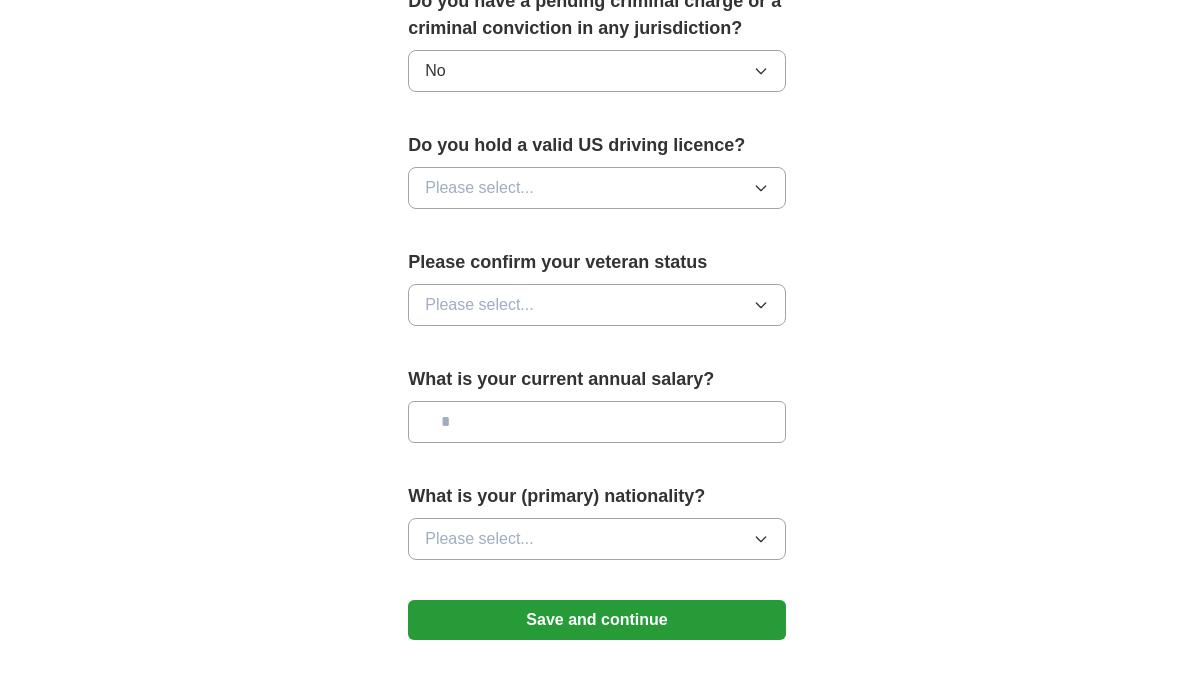 scroll, scrollTop: 1229, scrollLeft: 0, axis: vertical 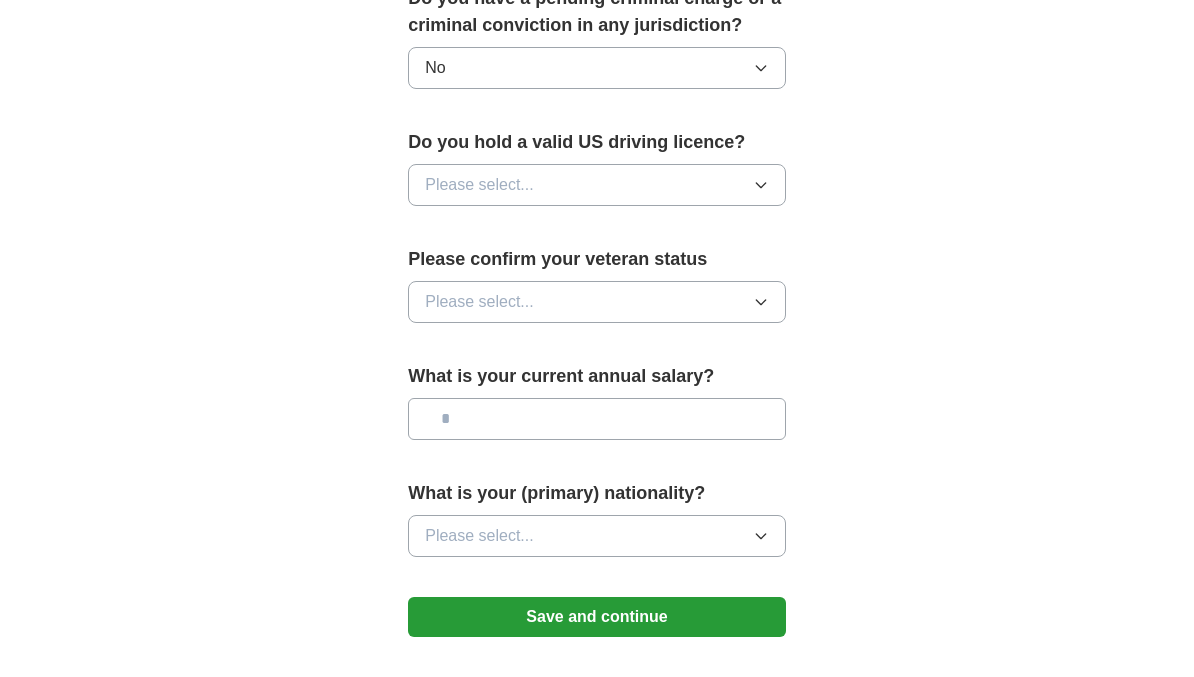 click 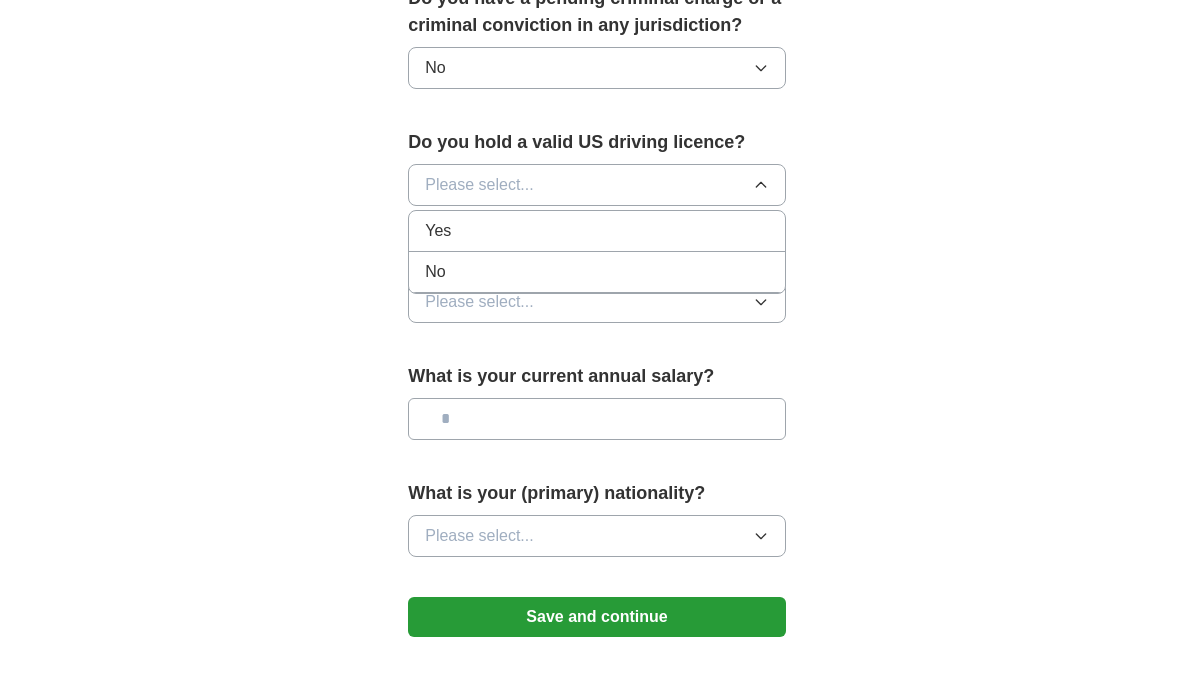 click on "Yes" at bounding box center (438, 231) 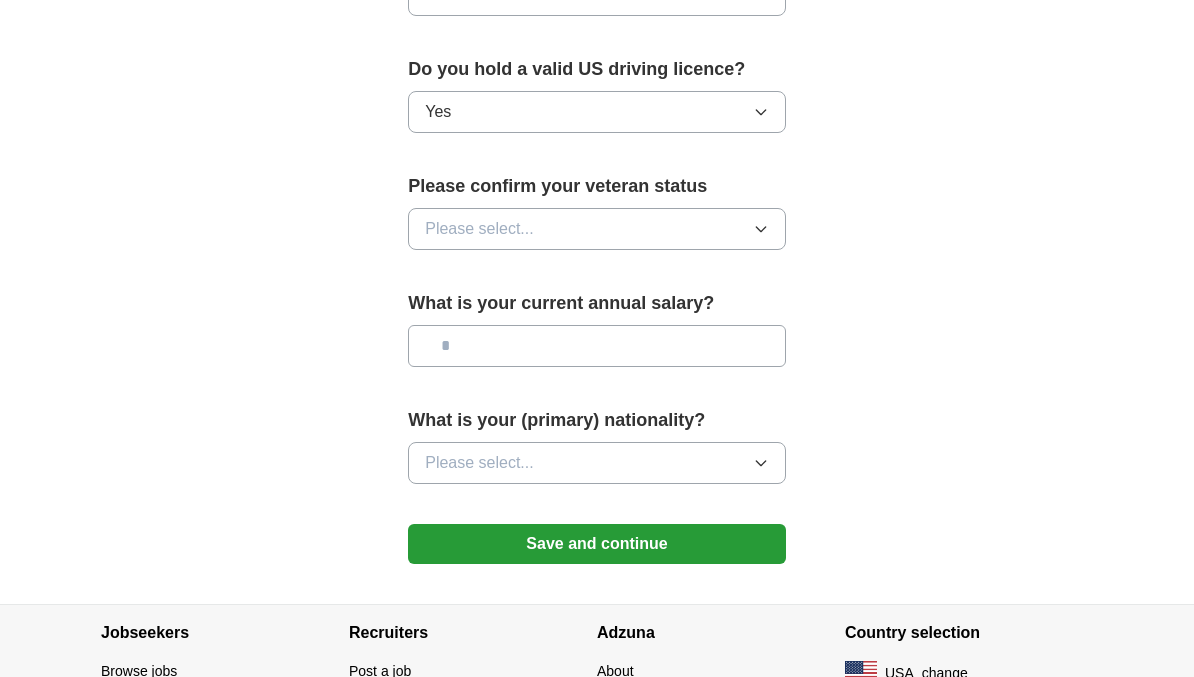 scroll, scrollTop: 1320, scrollLeft: 0, axis: vertical 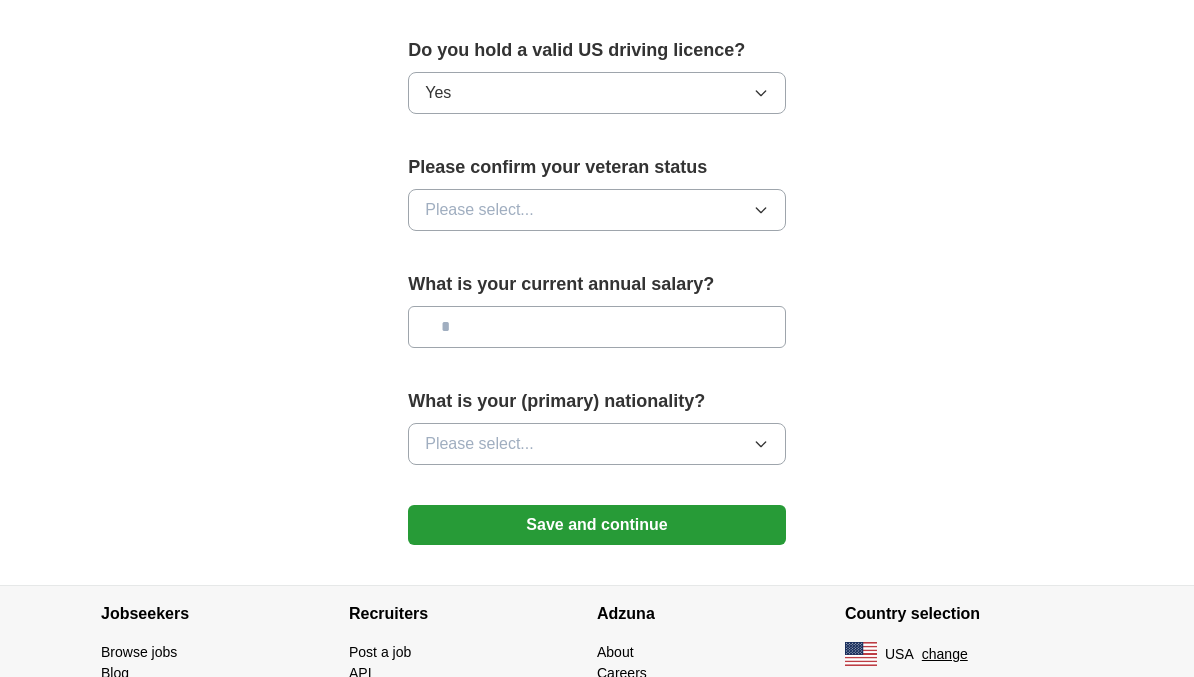 click 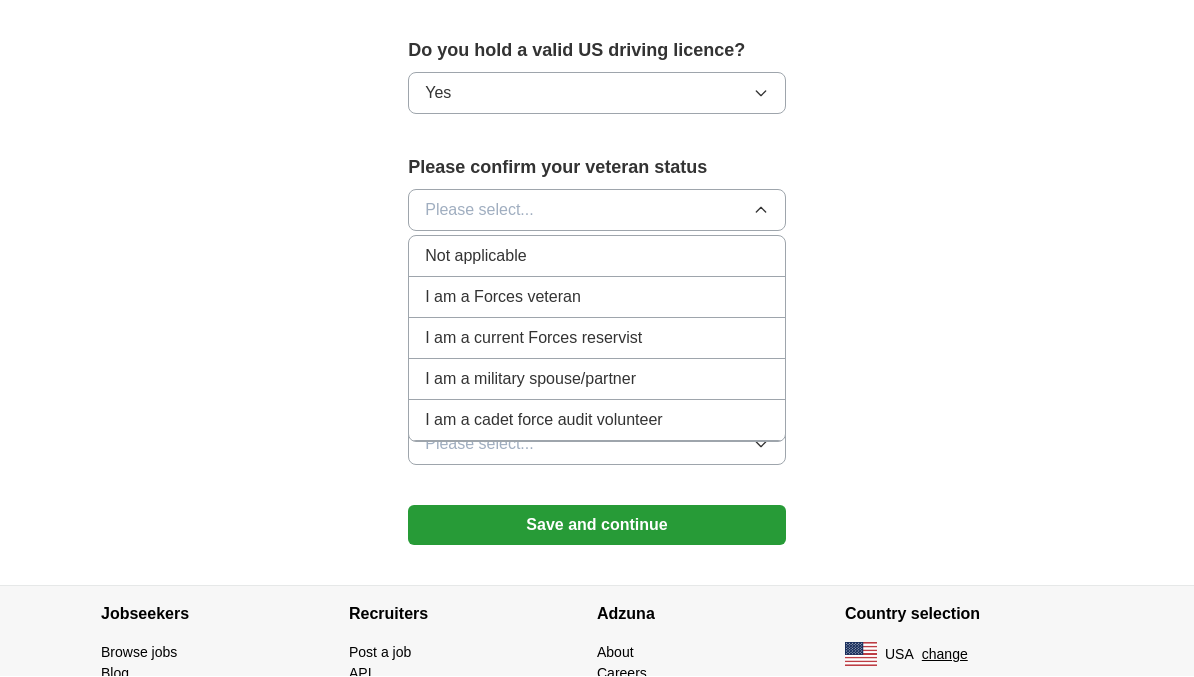 click on "I am a military spouse/partner" at bounding box center (597, 380) 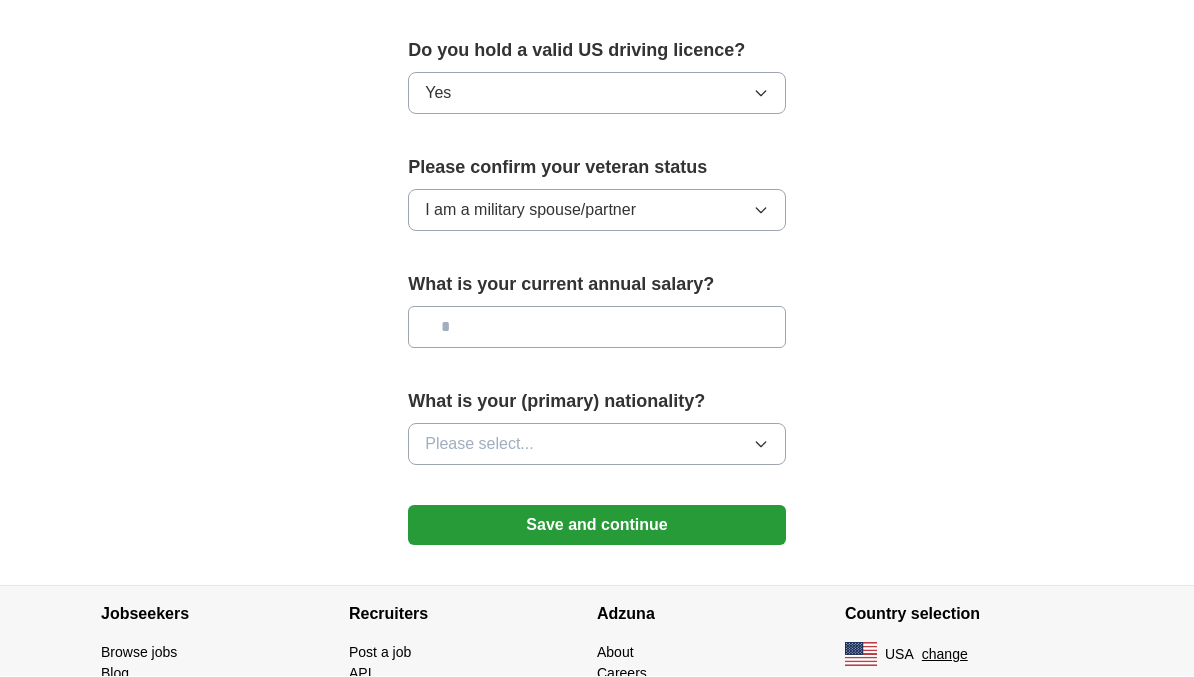 click on "I am a military spouse/partner" at bounding box center (597, 211) 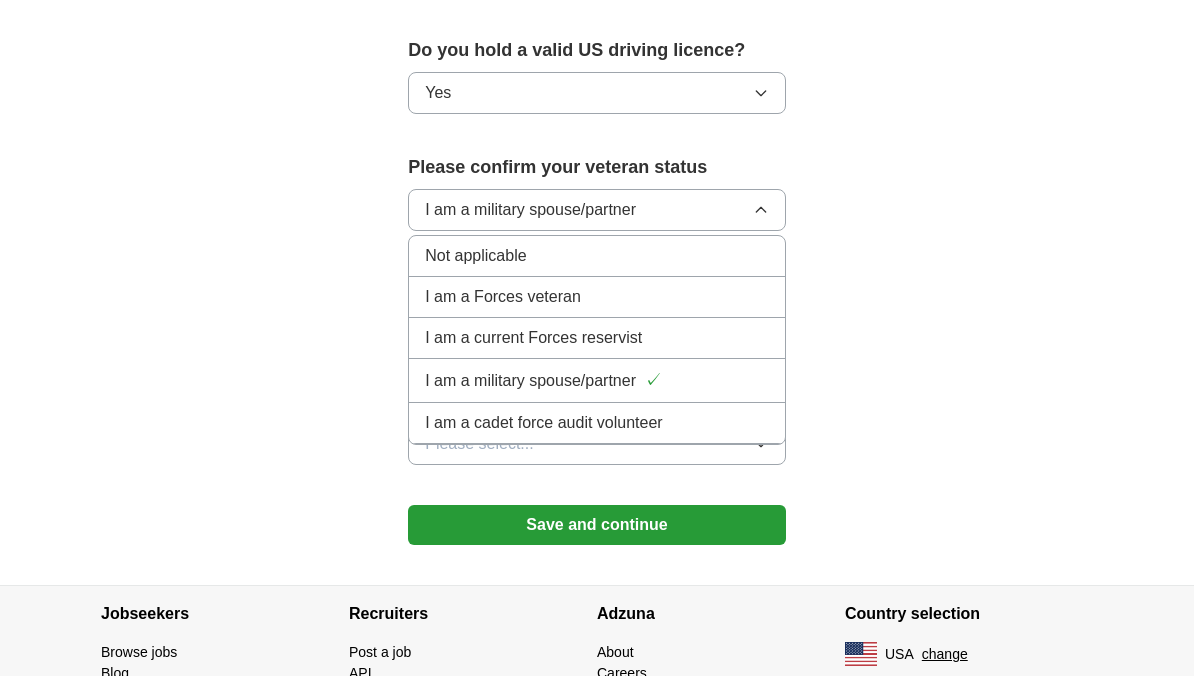 click on "I am a  Forces veteran" at bounding box center [597, 298] 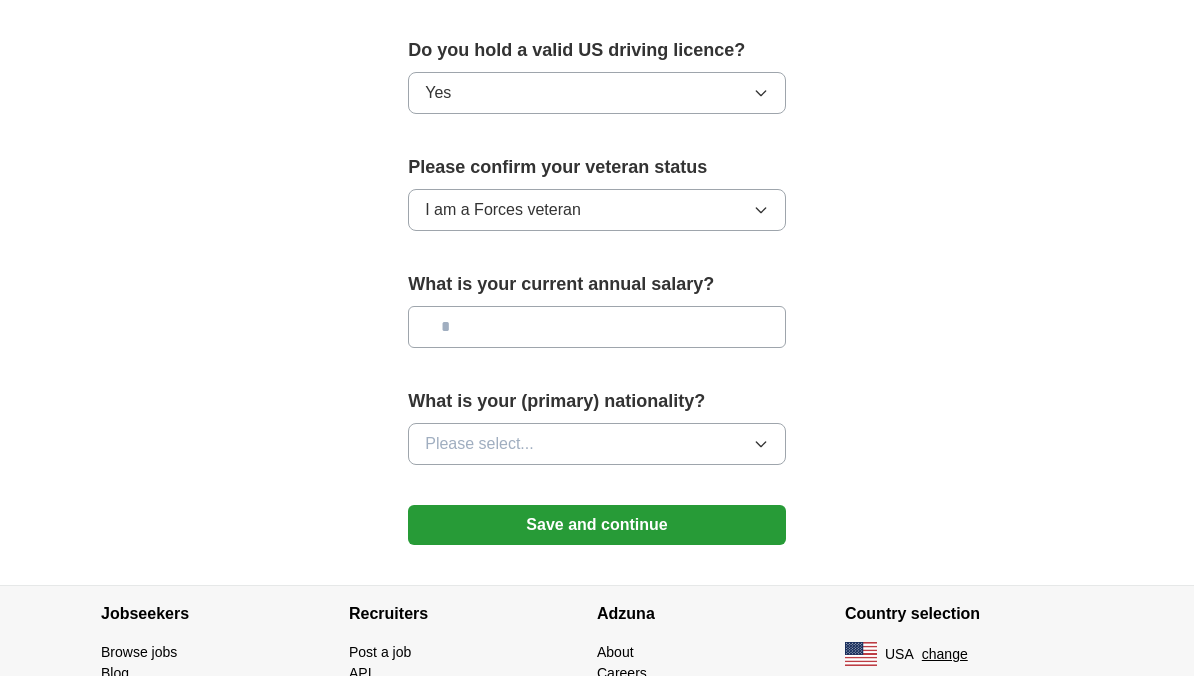 click on "I am a  Forces veteran" at bounding box center (597, 211) 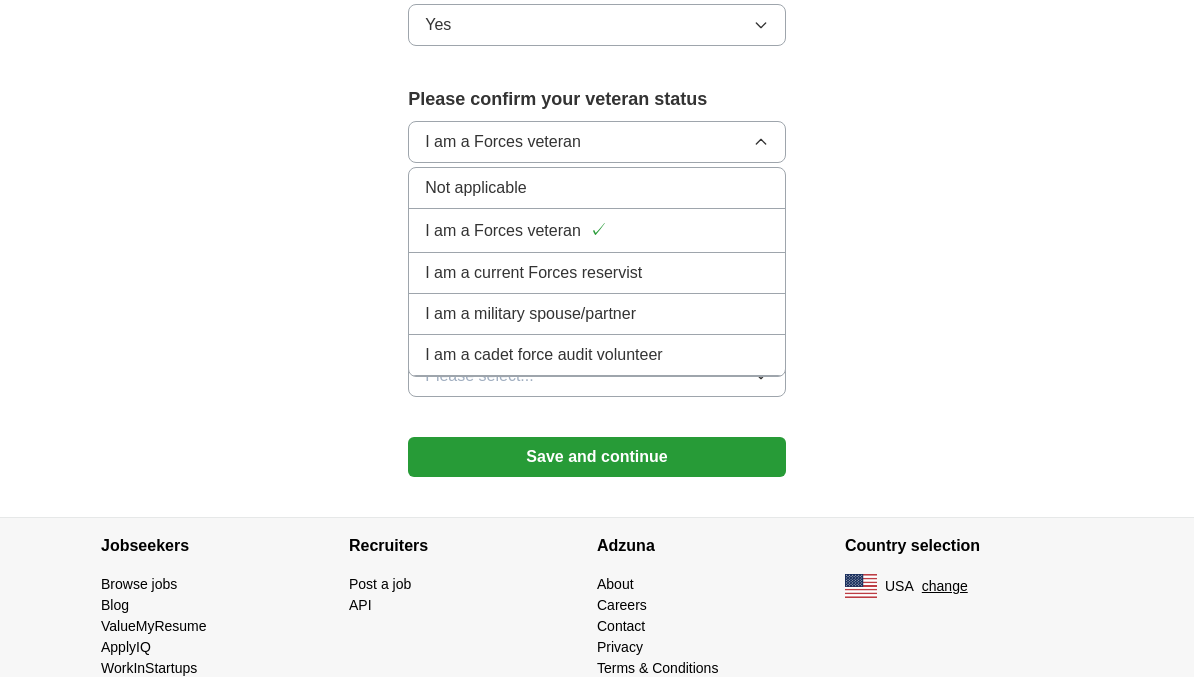 scroll, scrollTop: 1390, scrollLeft: 0, axis: vertical 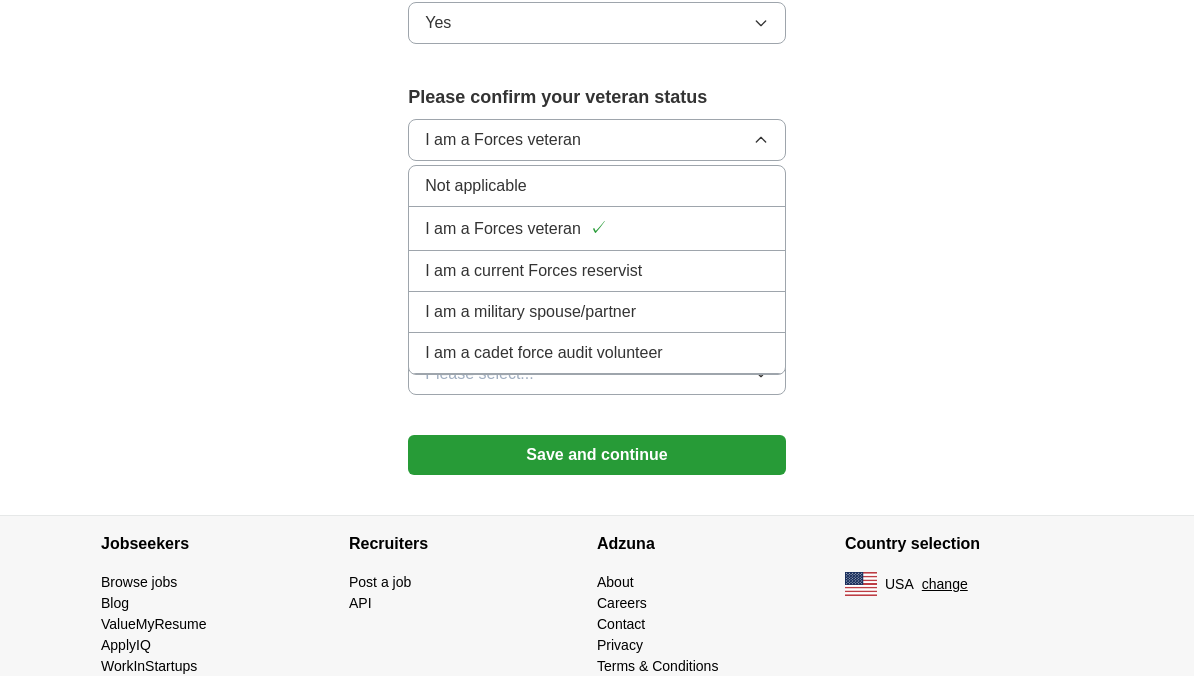 click on "I am a  Forces veteran" at bounding box center [597, 141] 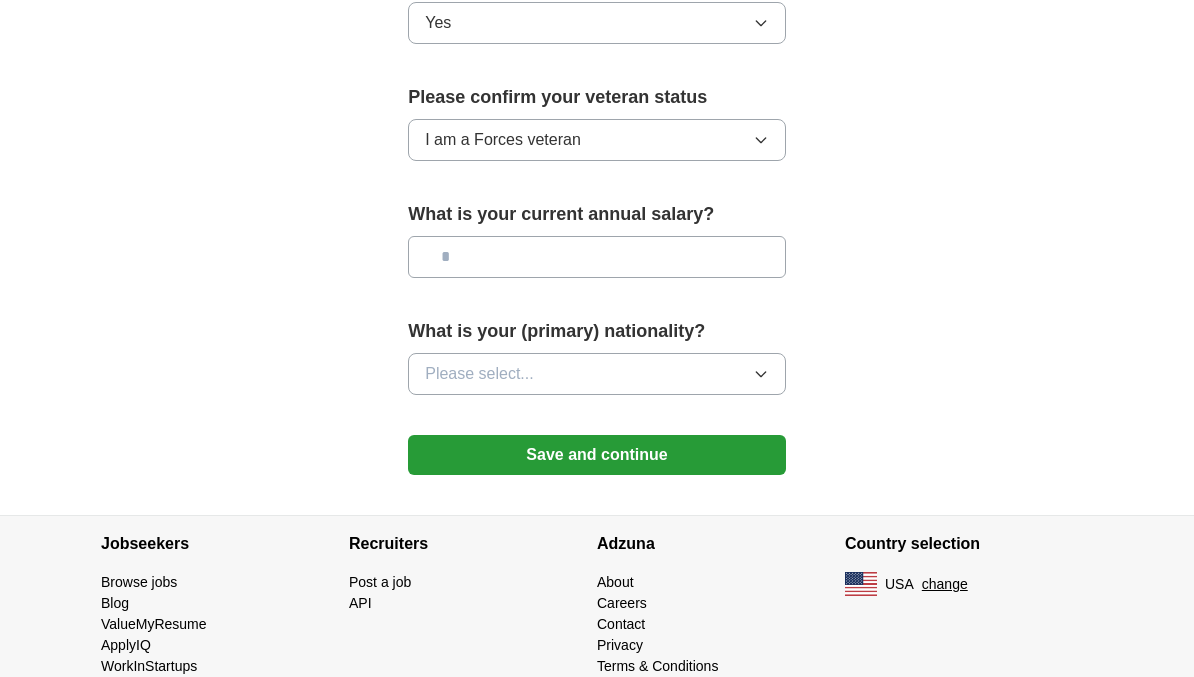 click at bounding box center [597, 257] 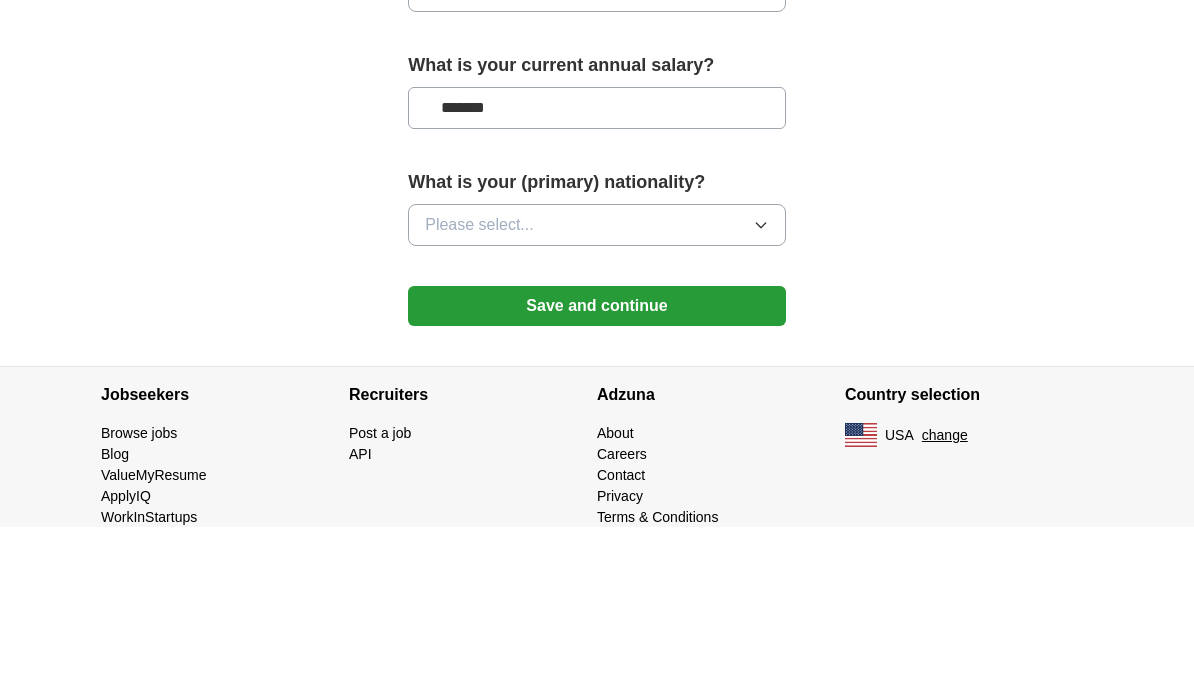 type on "********" 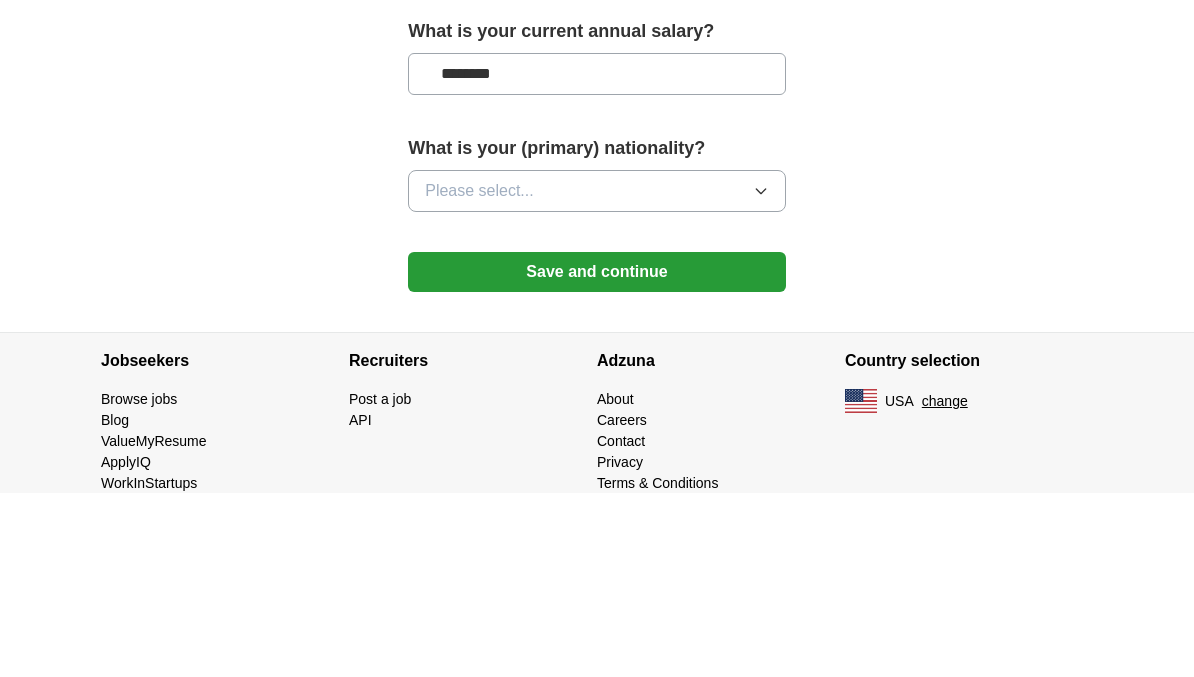 click 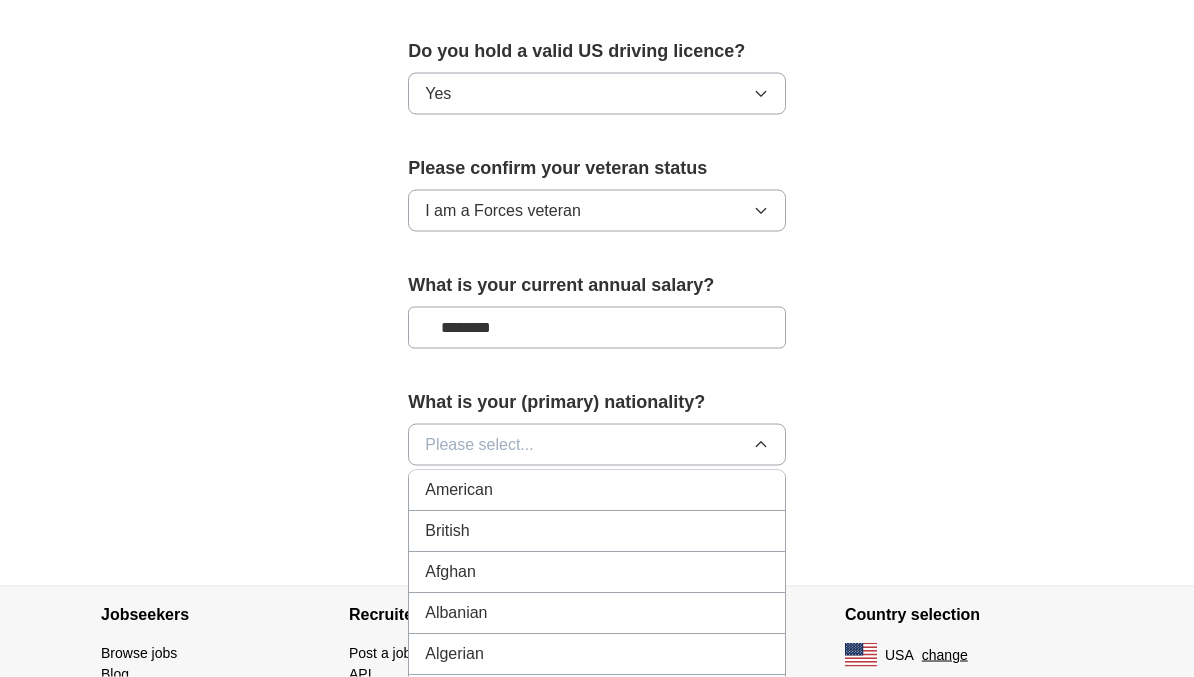 scroll, scrollTop: 1321, scrollLeft: 0, axis: vertical 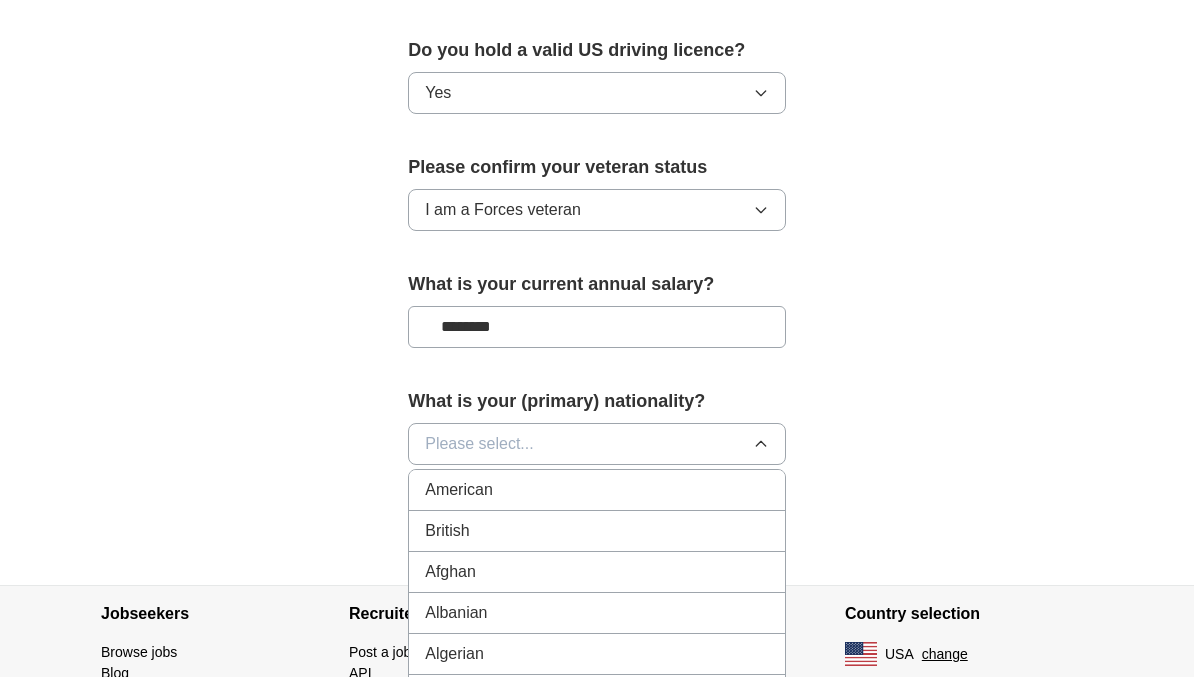 click on "American" at bounding box center [597, 490] 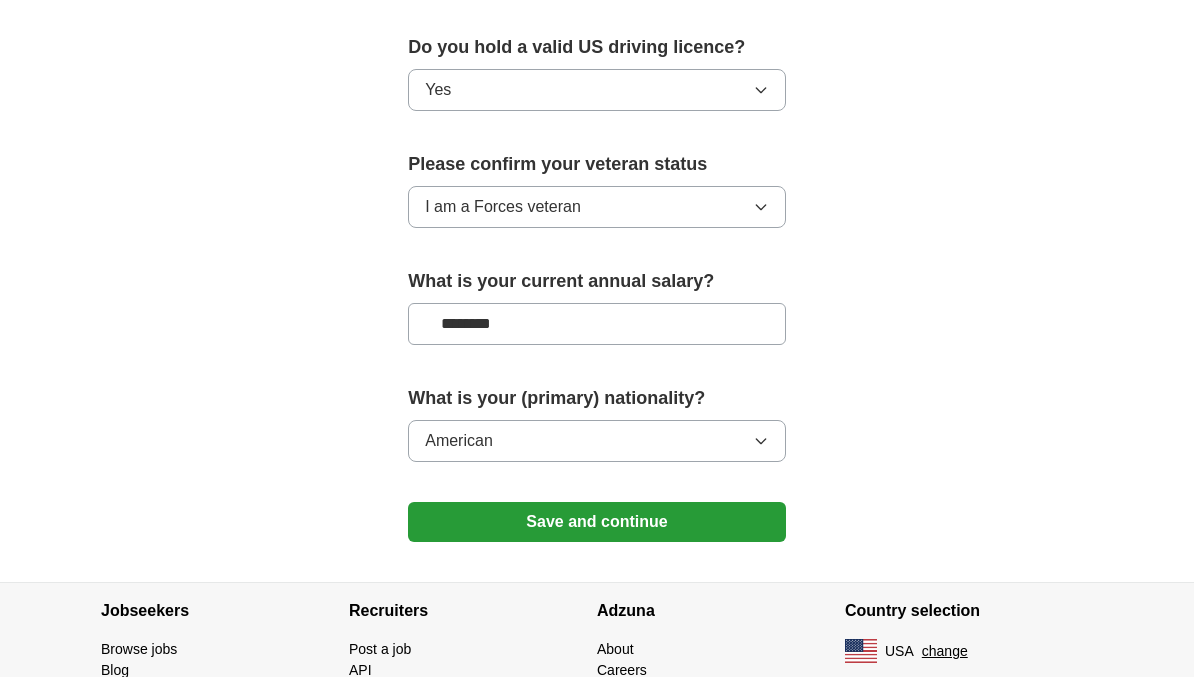 scroll, scrollTop: 1291, scrollLeft: 0, axis: vertical 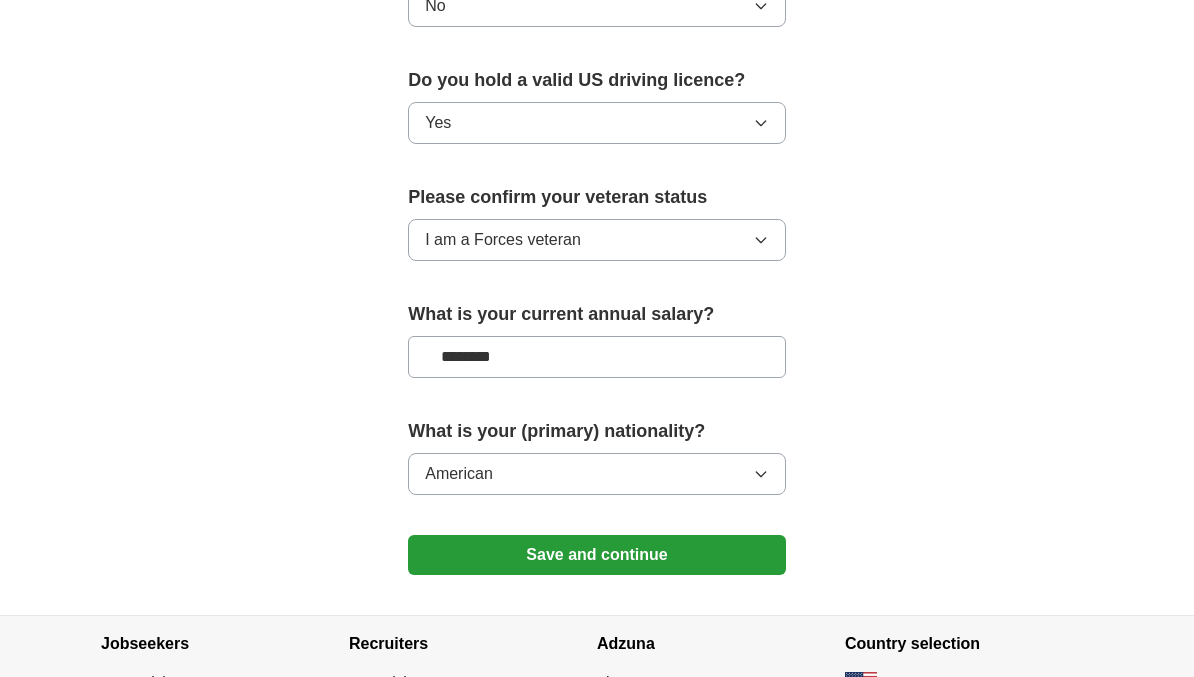 click on "Save and continue" at bounding box center (597, 555) 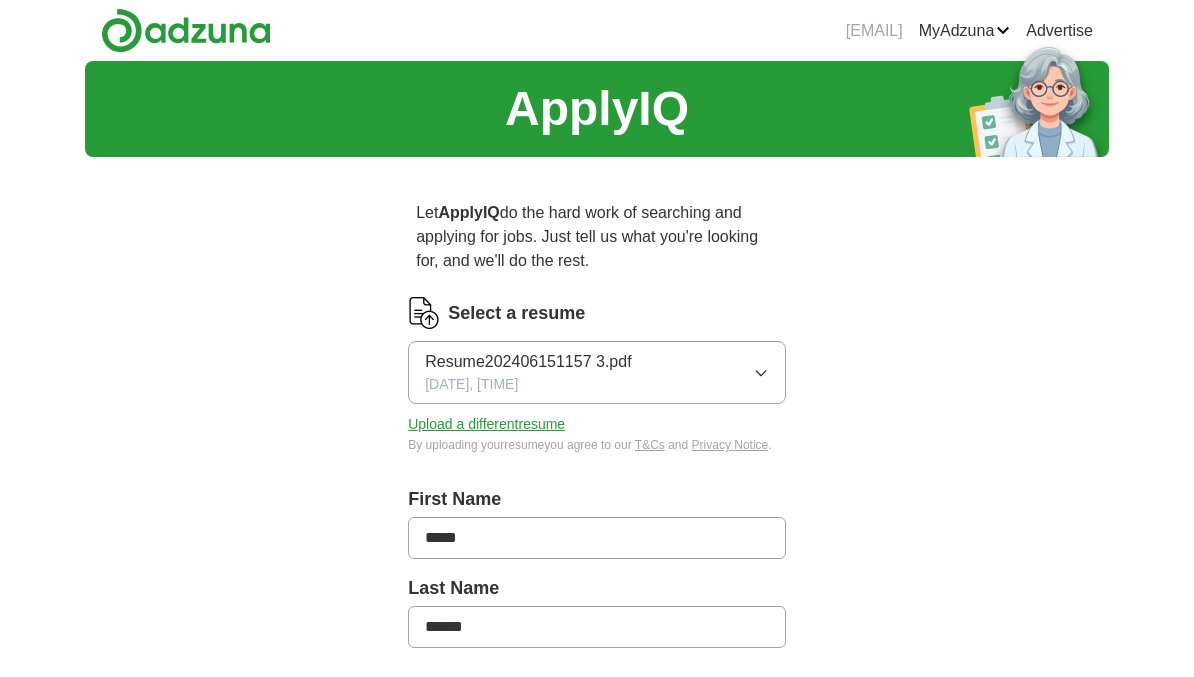 scroll, scrollTop: 0, scrollLeft: 0, axis: both 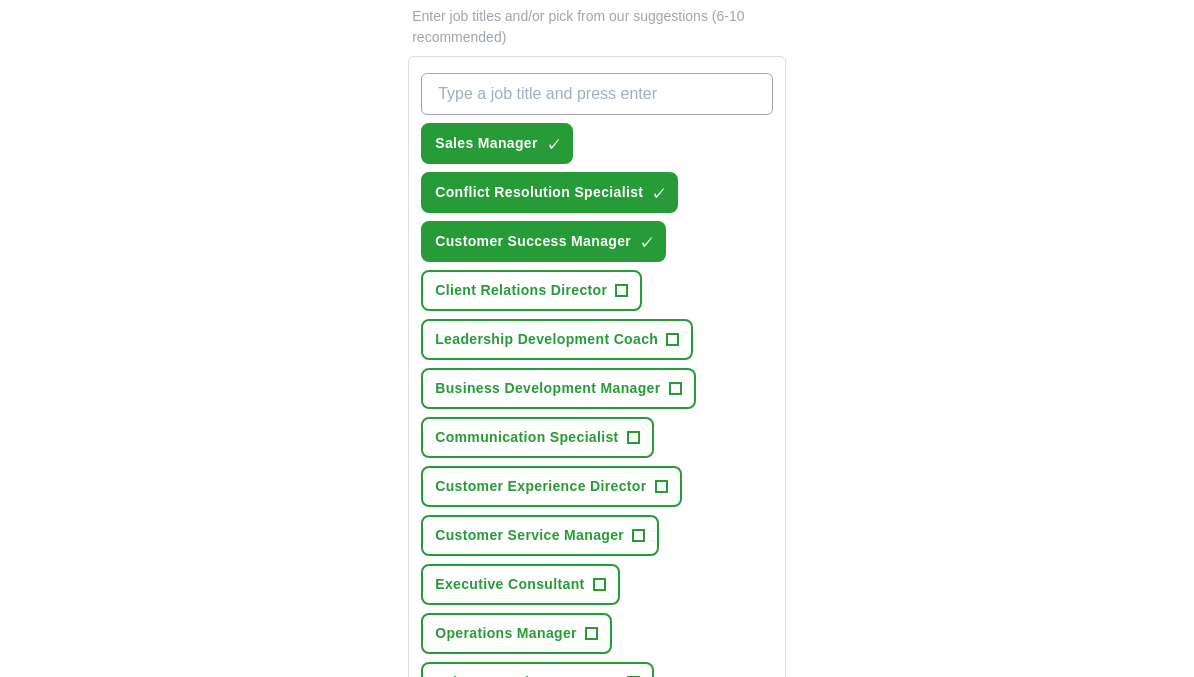 click on "+" at bounding box center [675, 389] 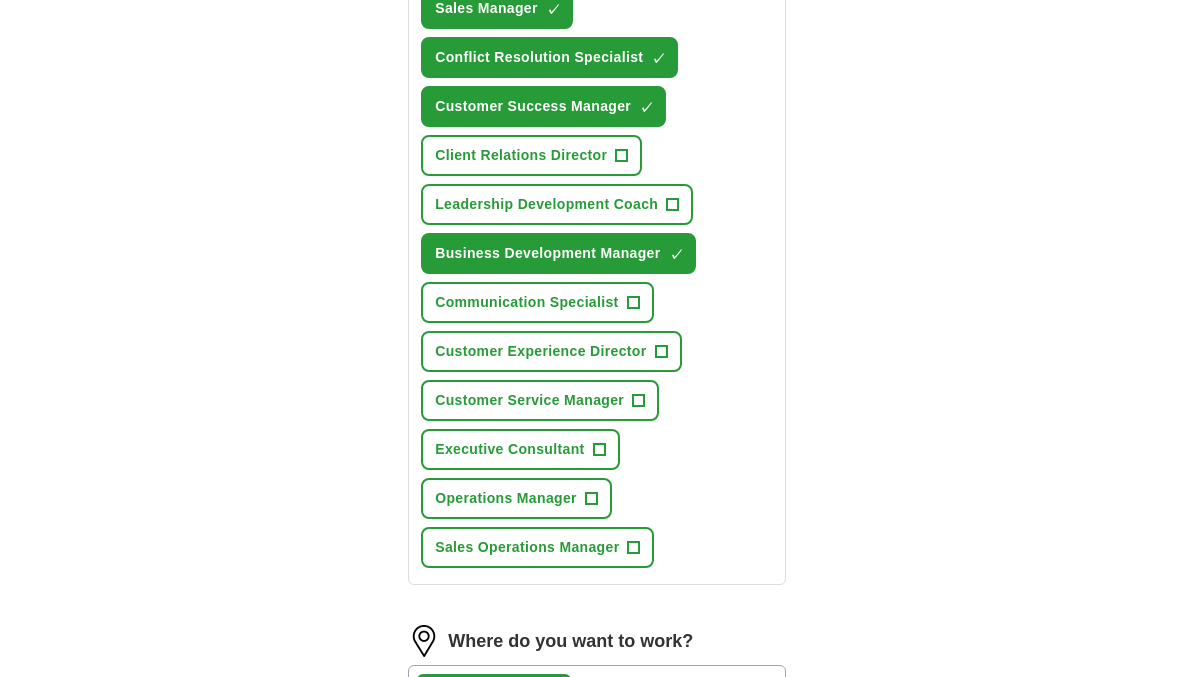 click on "Leadership Development Coach +" at bounding box center [557, 205] 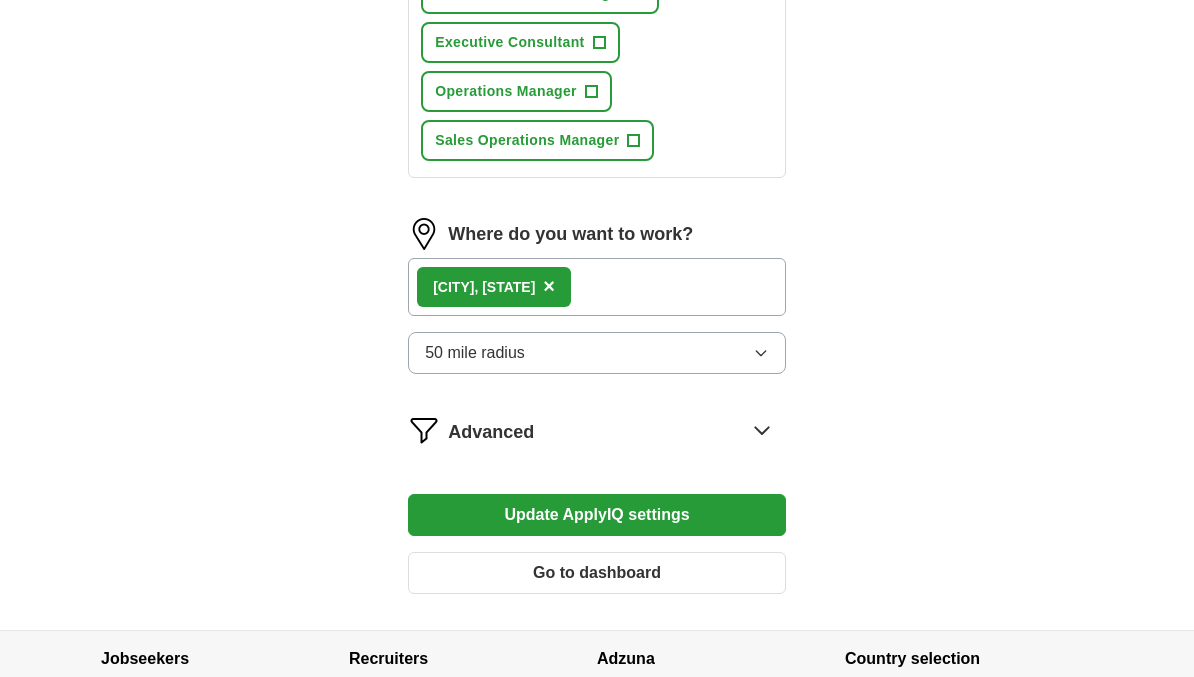 scroll, scrollTop: 1307, scrollLeft: 0, axis: vertical 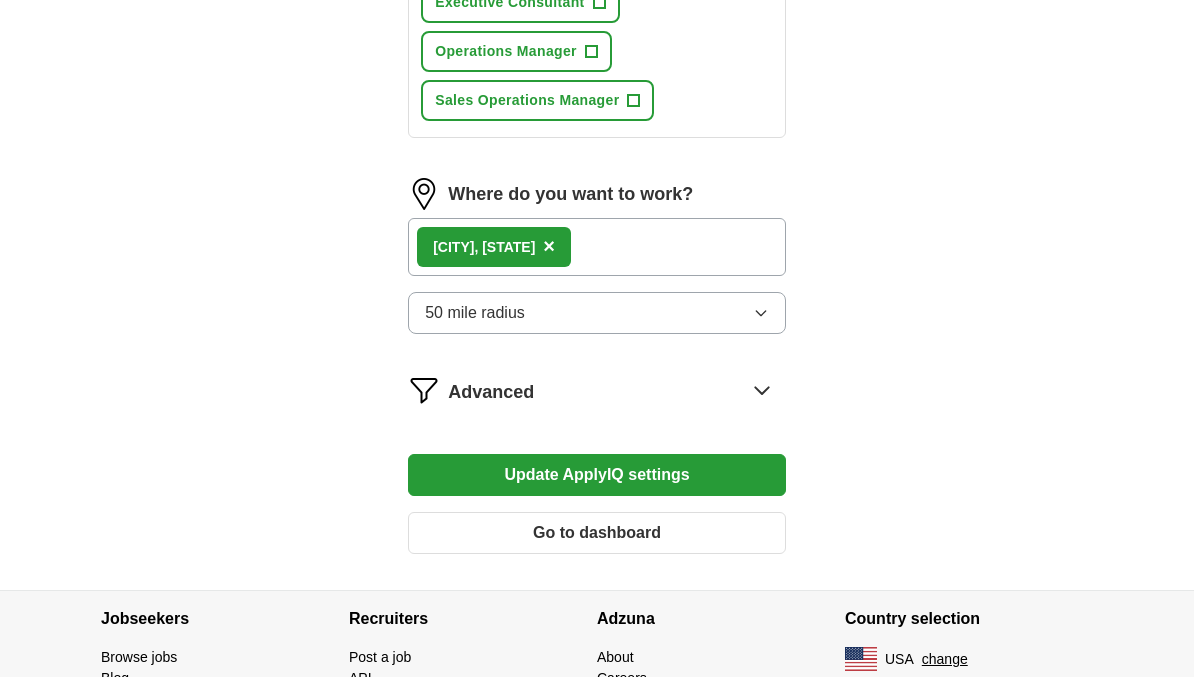 click on "Update ApplyIQ settings" at bounding box center (597, 475) 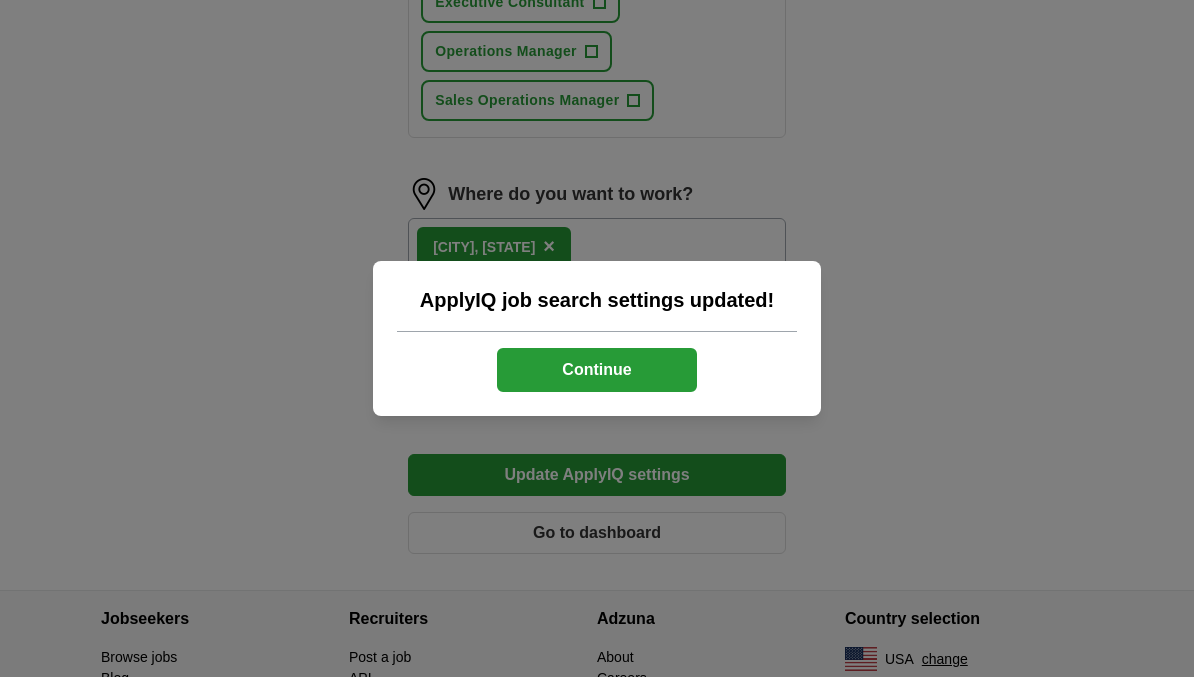 click on "Continue" at bounding box center (597, 370) 